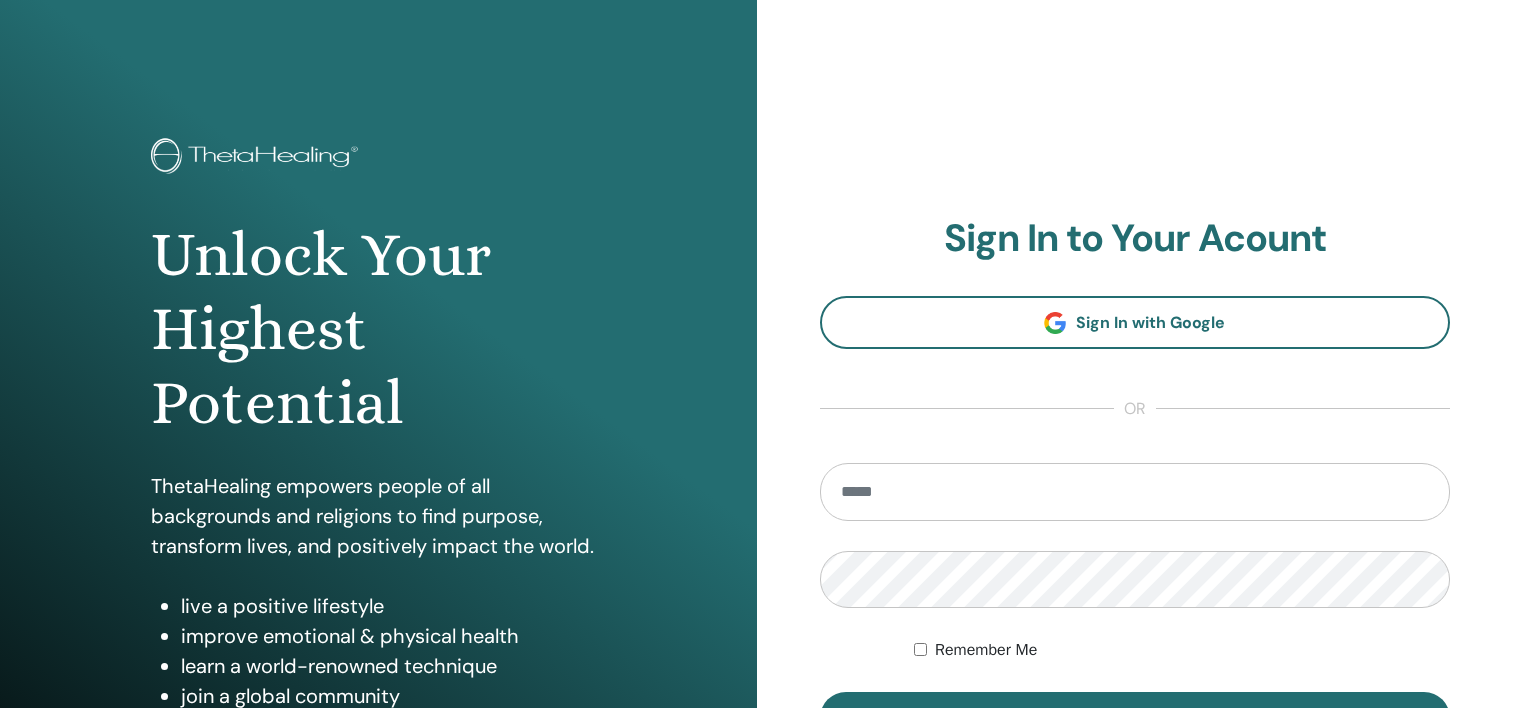 scroll, scrollTop: 0, scrollLeft: 0, axis: both 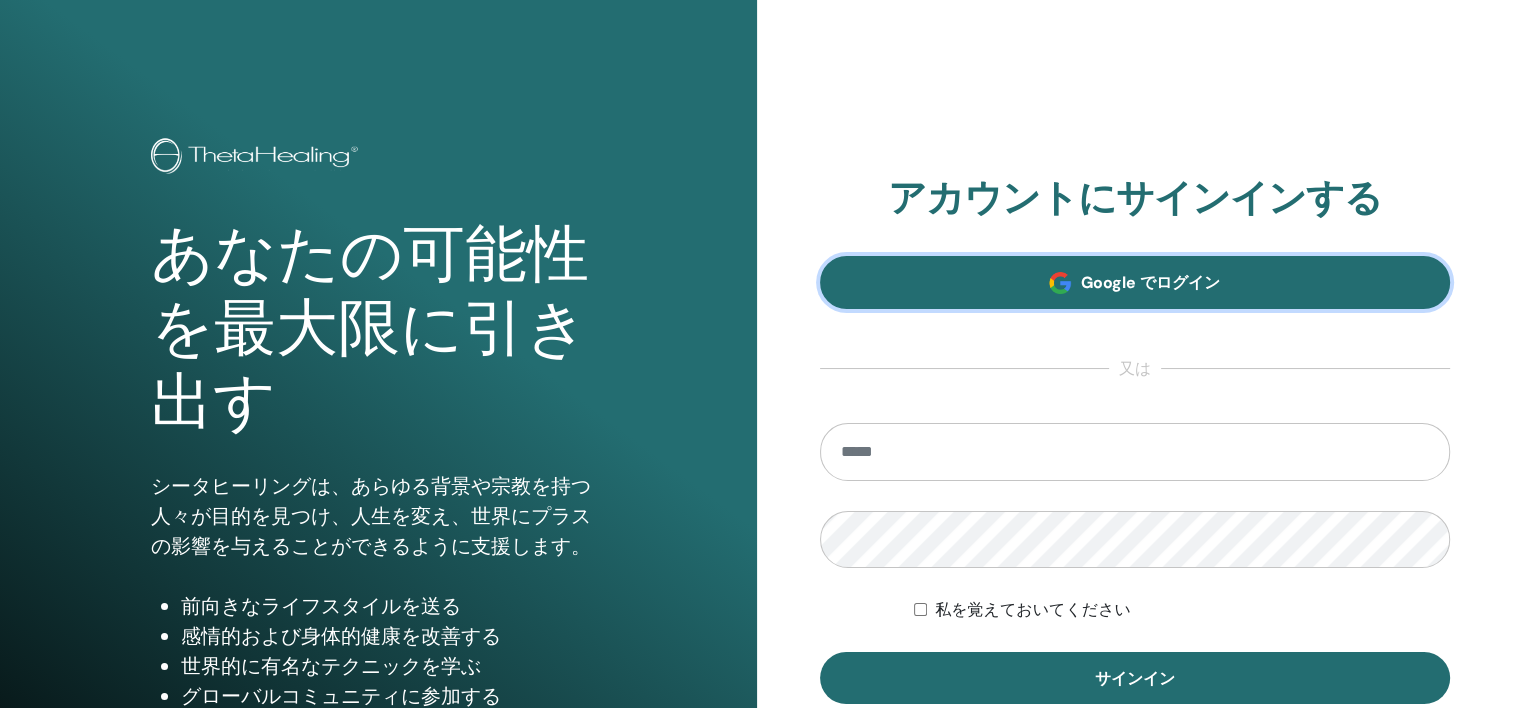 click on "Google でログイン" at bounding box center (1150, 282) 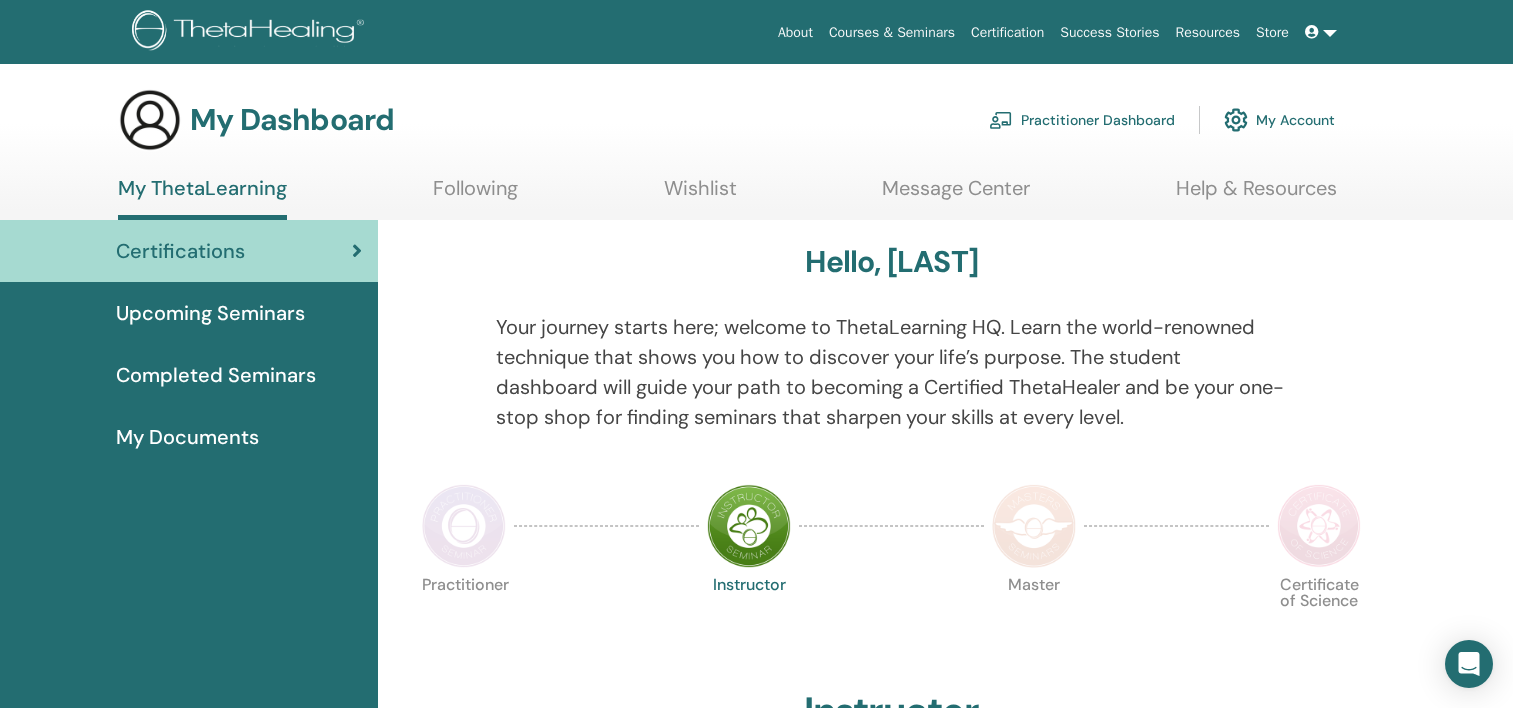scroll, scrollTop: 0, scrollLeft: 0, axis: both 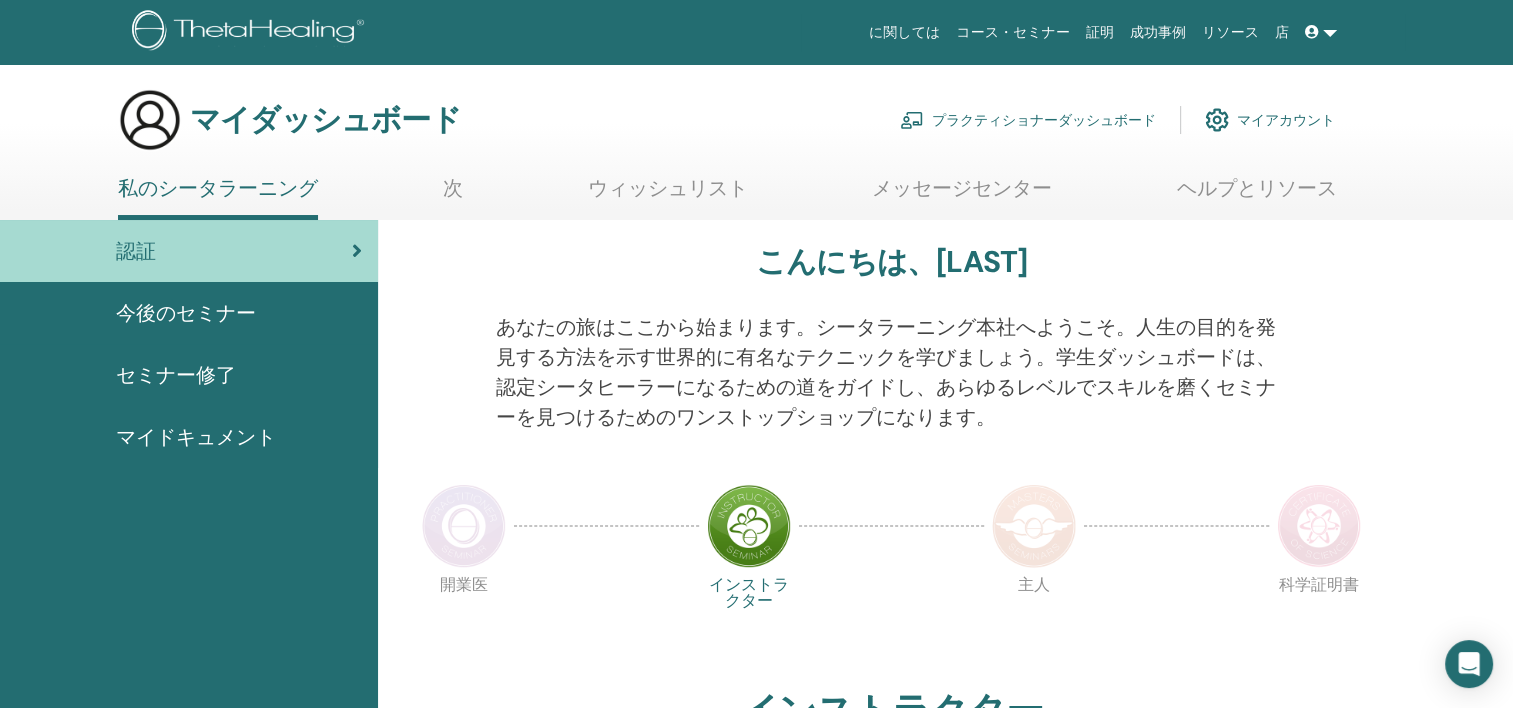 click at bounding box center [1217, 120] 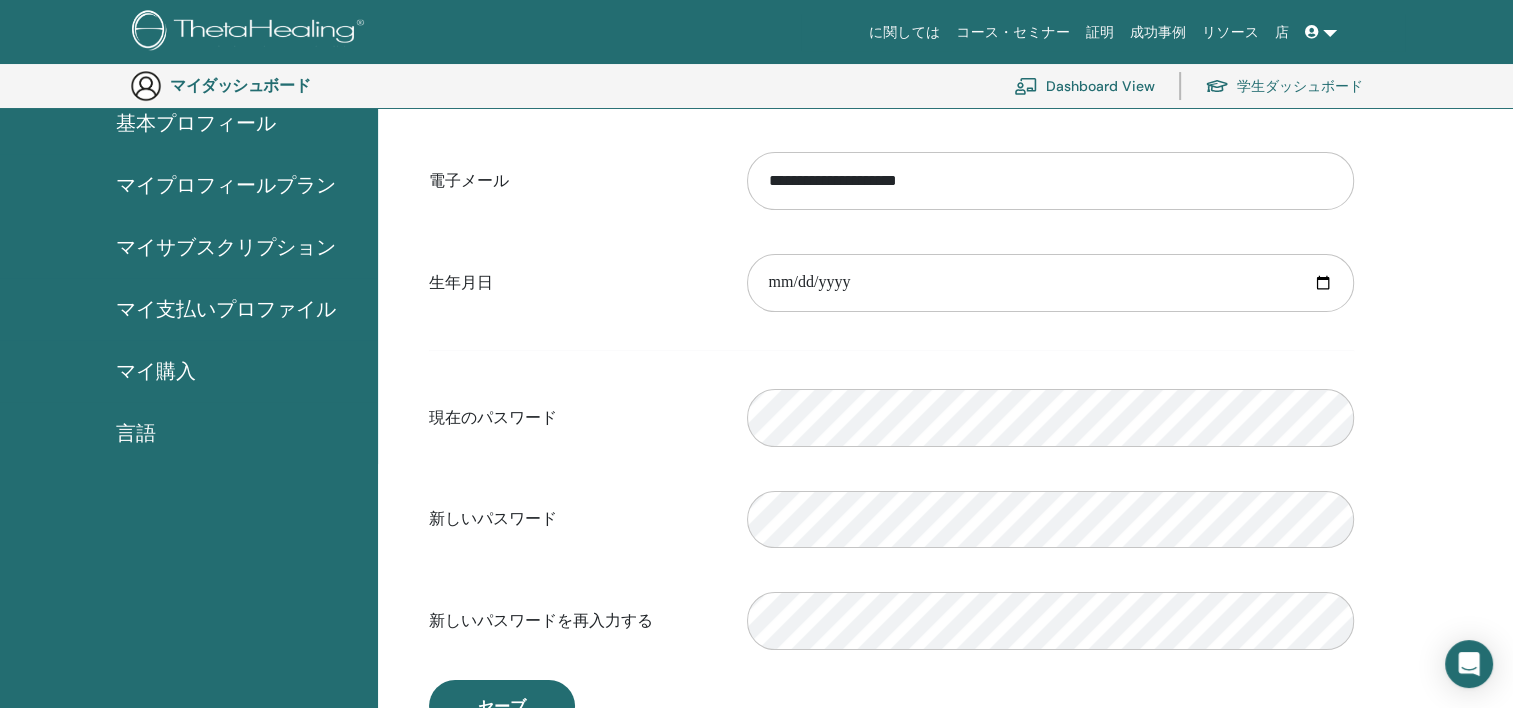 scroll, scrollTop: 244, scrollLeft: 0, axis: vertical 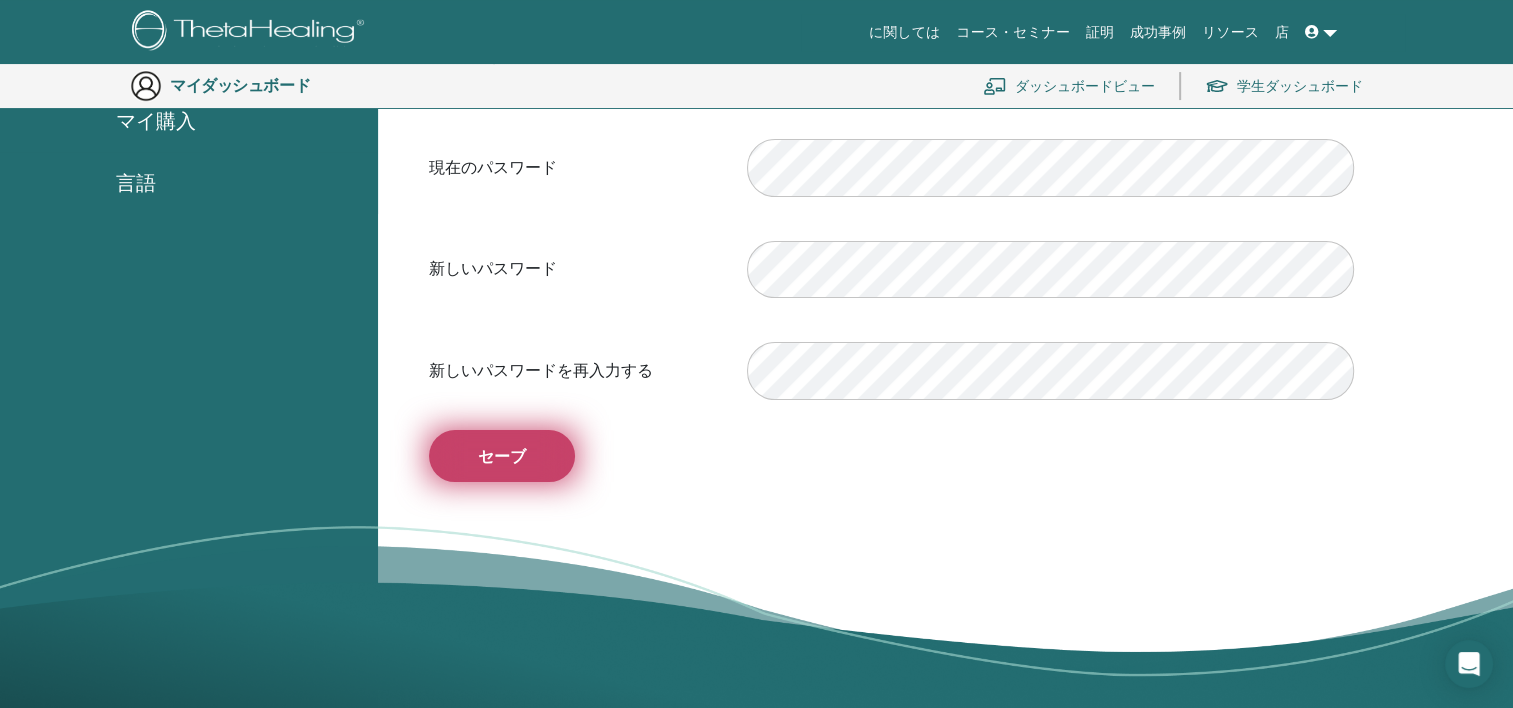 click on "セーブ" at bounding box center (502, 456) 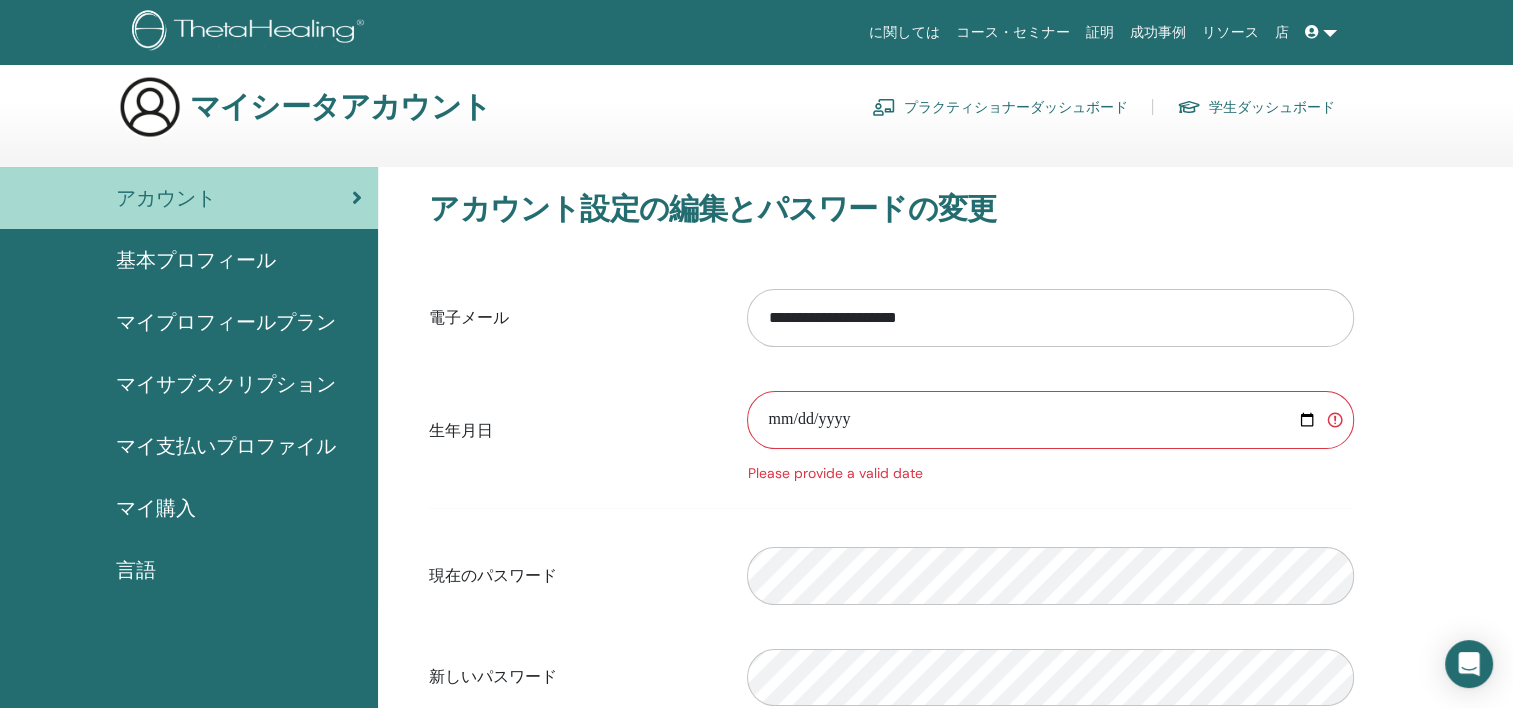 scroll, scrollTop: 0, scrollLeft: 0, axis: both 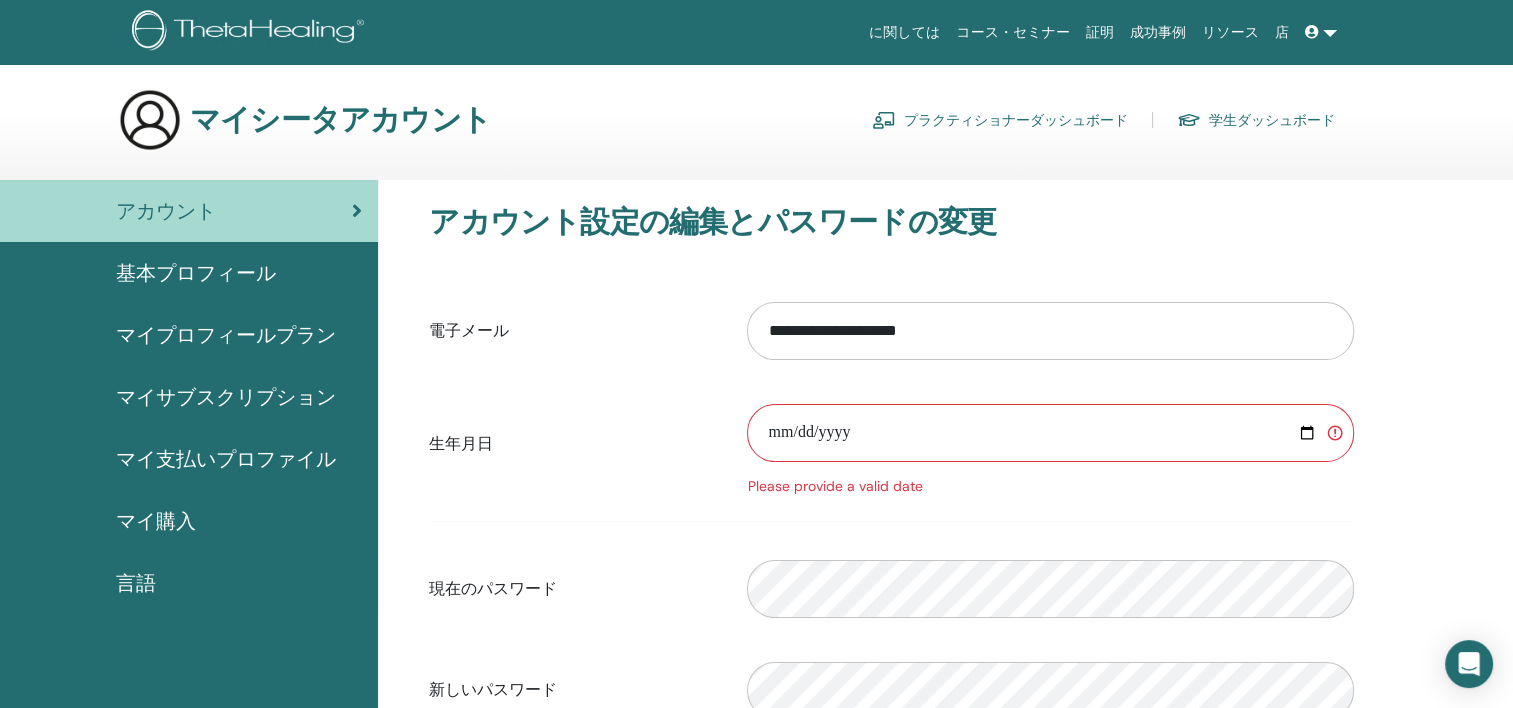 click at bounding box center [1050, 433] 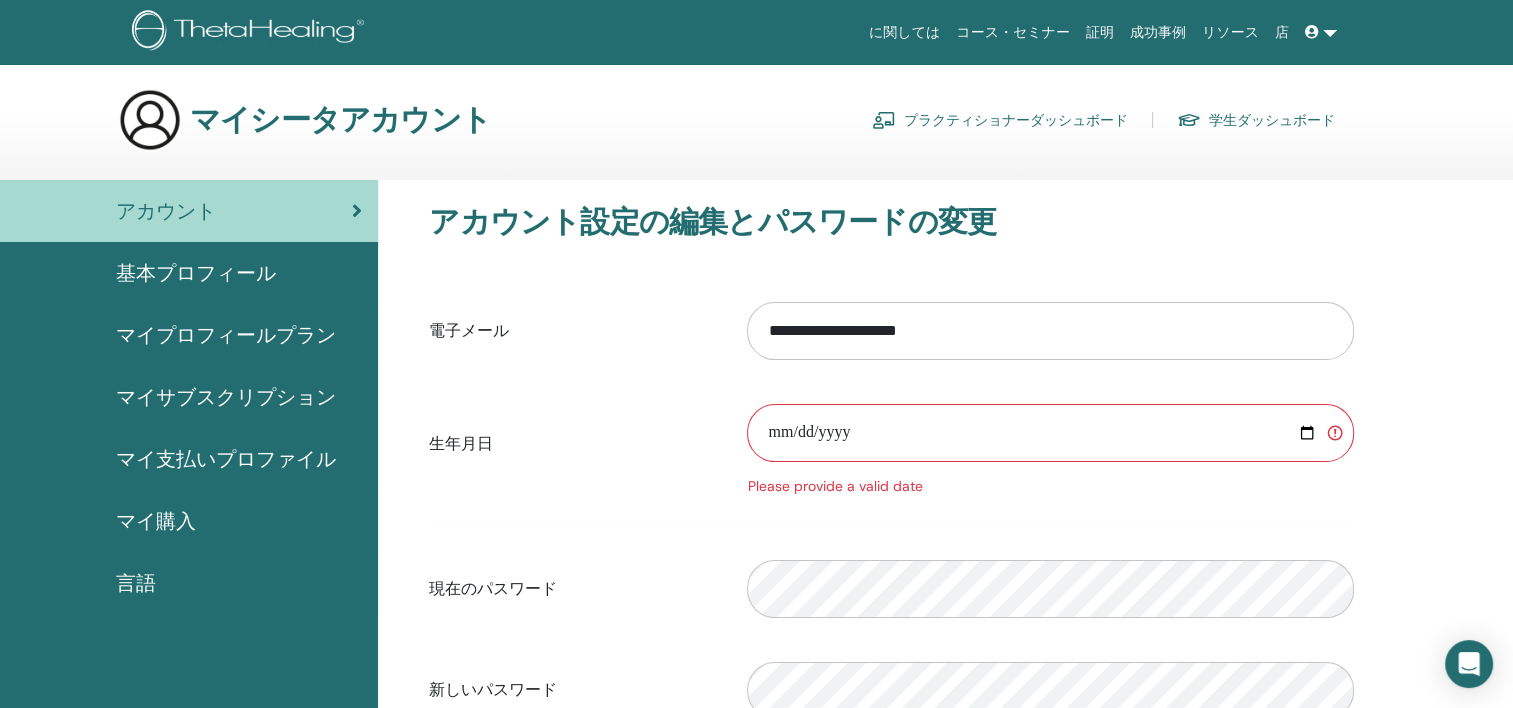 type on "**********" 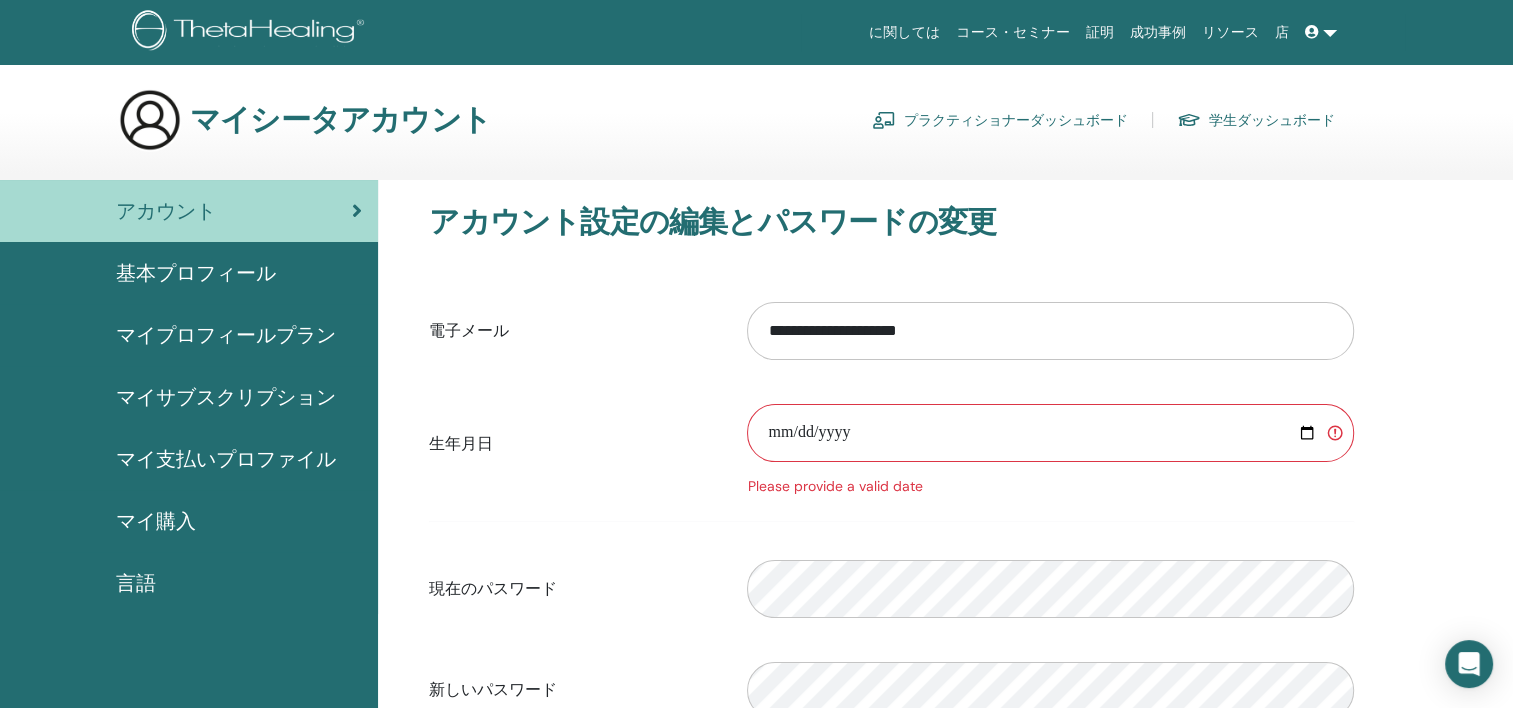 click on "**********" at bounding box center [891, 443] 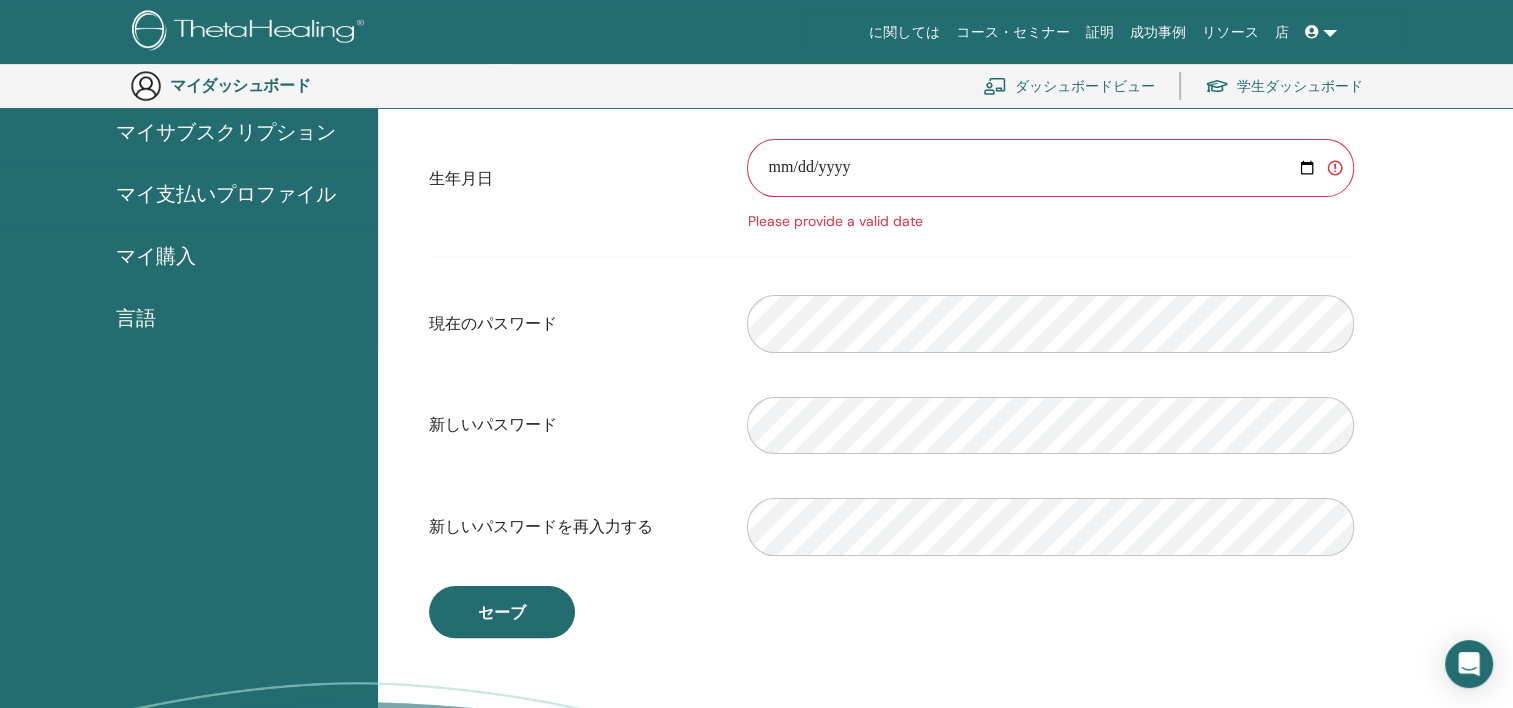 scroll, scrollTop: 444, scrollLeft: 0, axis: vertical 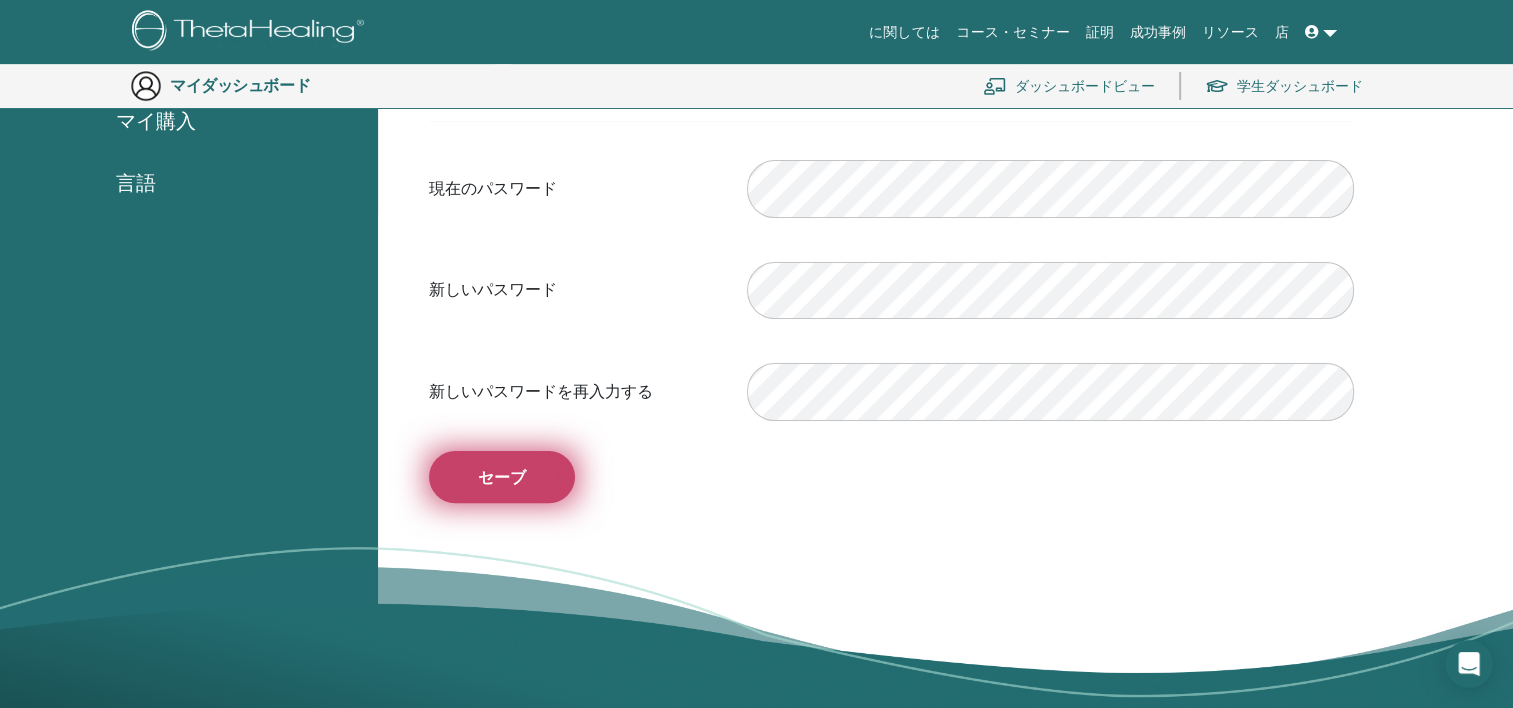 click on "セーブ" at bounding box center (502, 477) 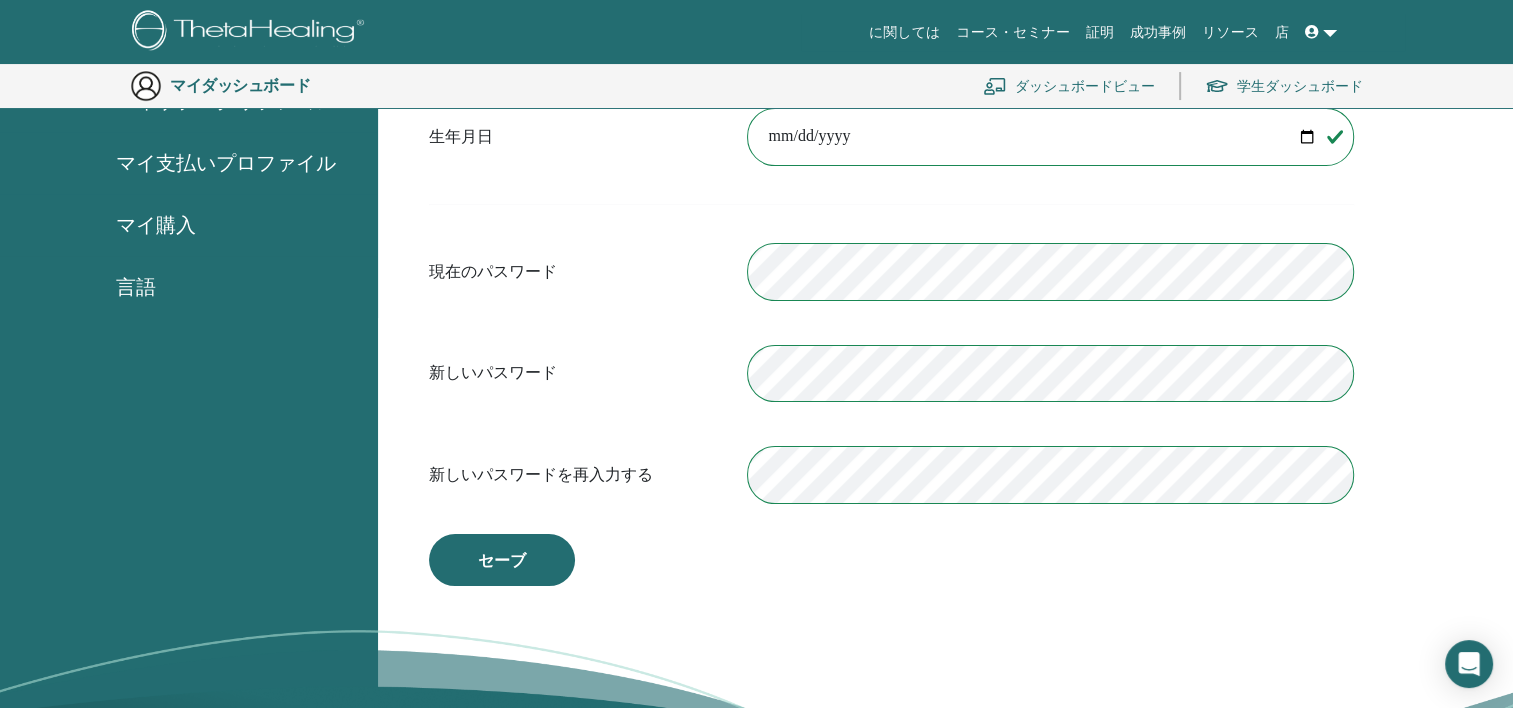 scroll, scrollTop: 344, scrollLeft: 0, axis: vertical 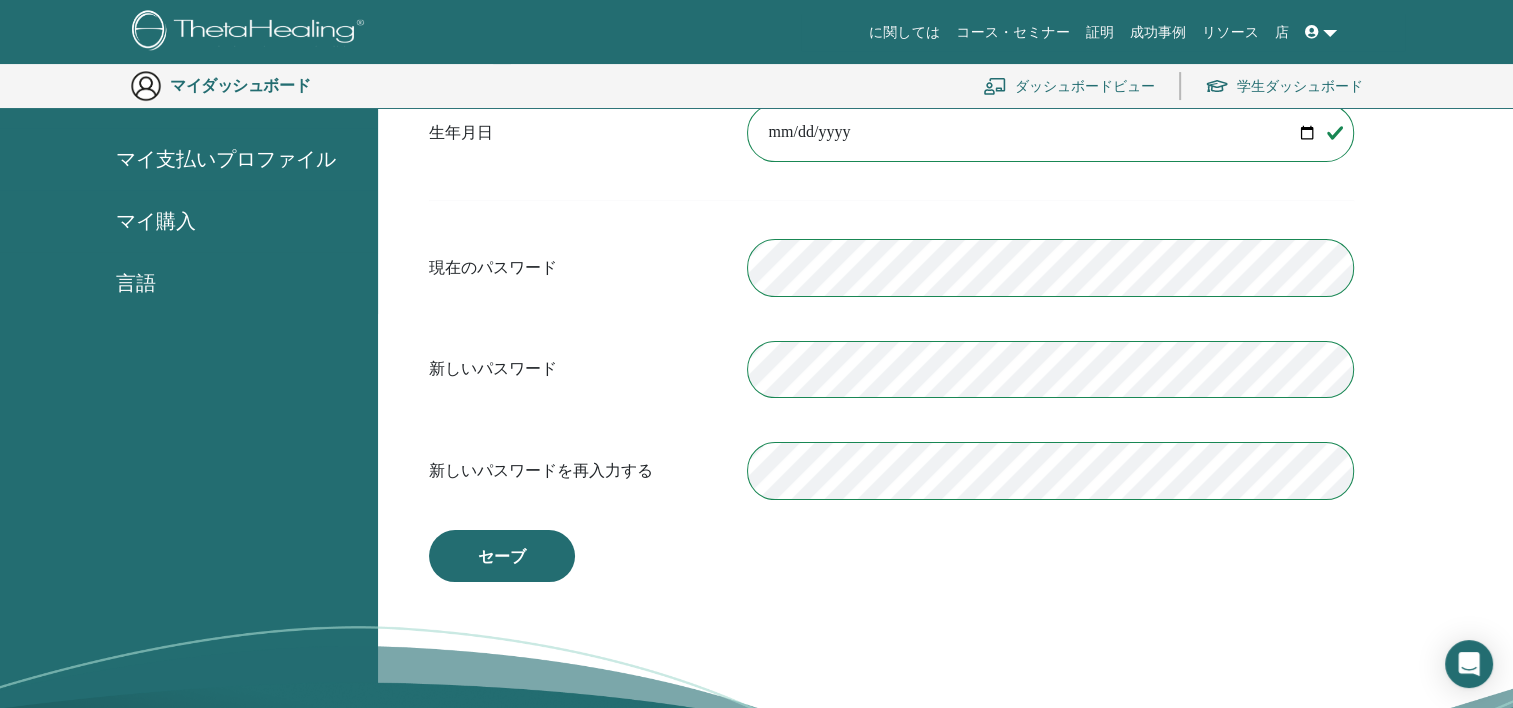 drag, startPoint x: 516, startPoint y: 548, endPoint x: 532, endPoint y: 591, distance: 45.88028 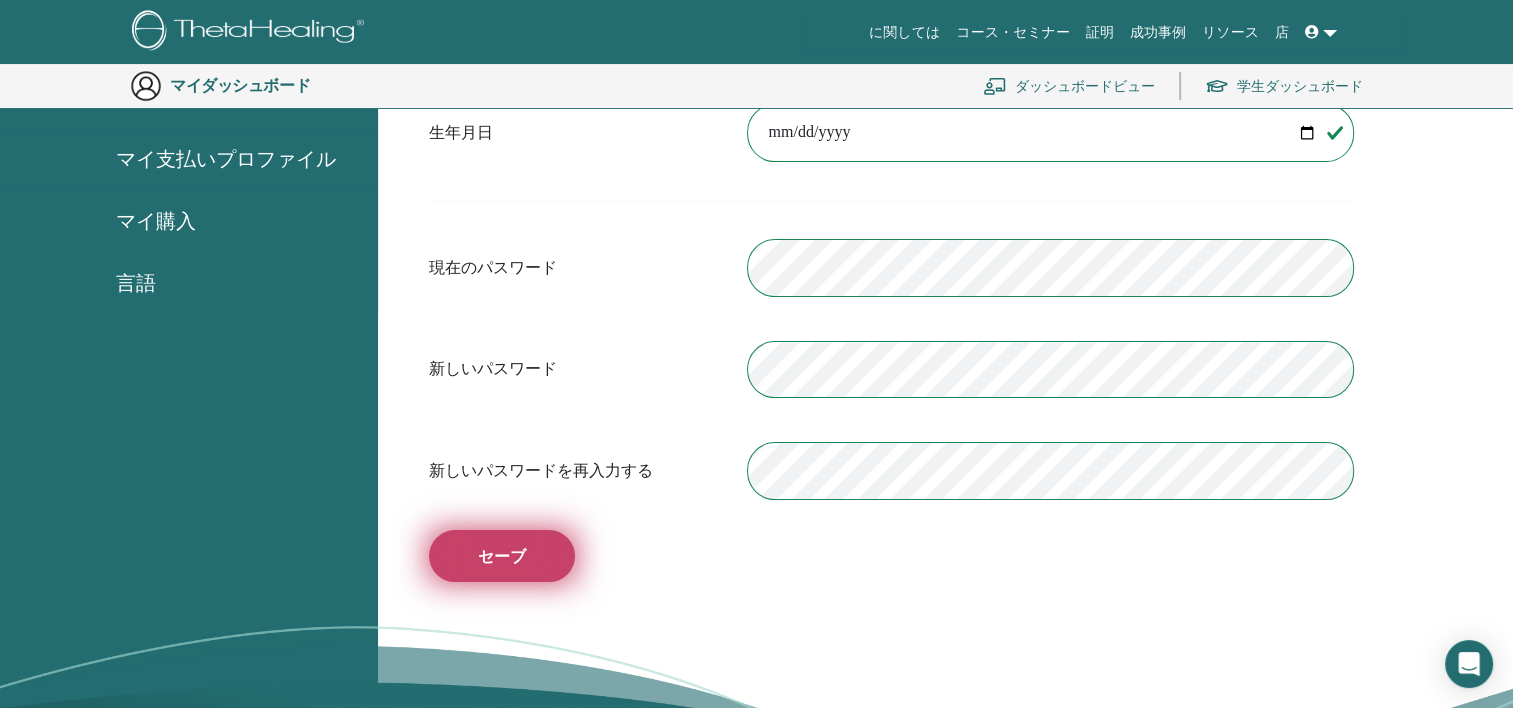 click on "セーブ" at bounding box center [502, 556] 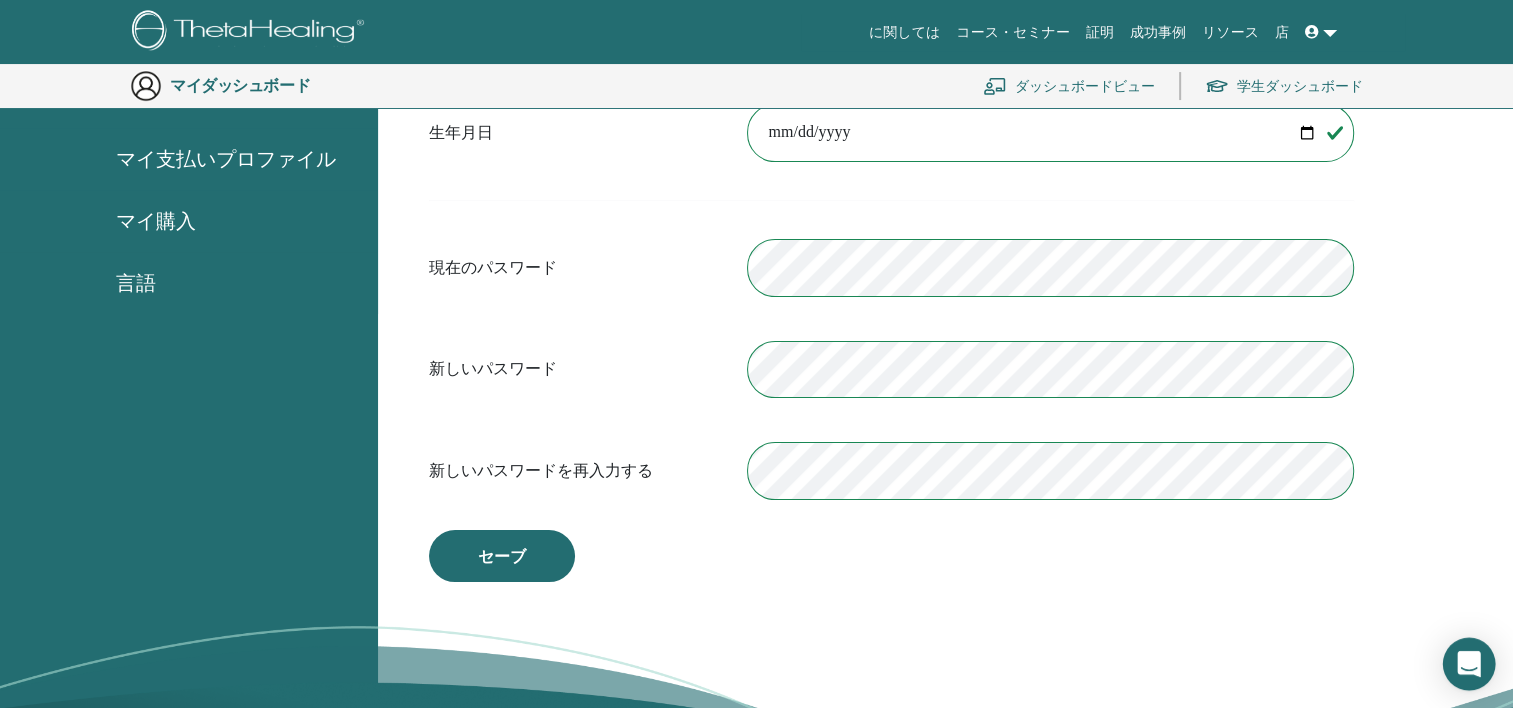 click 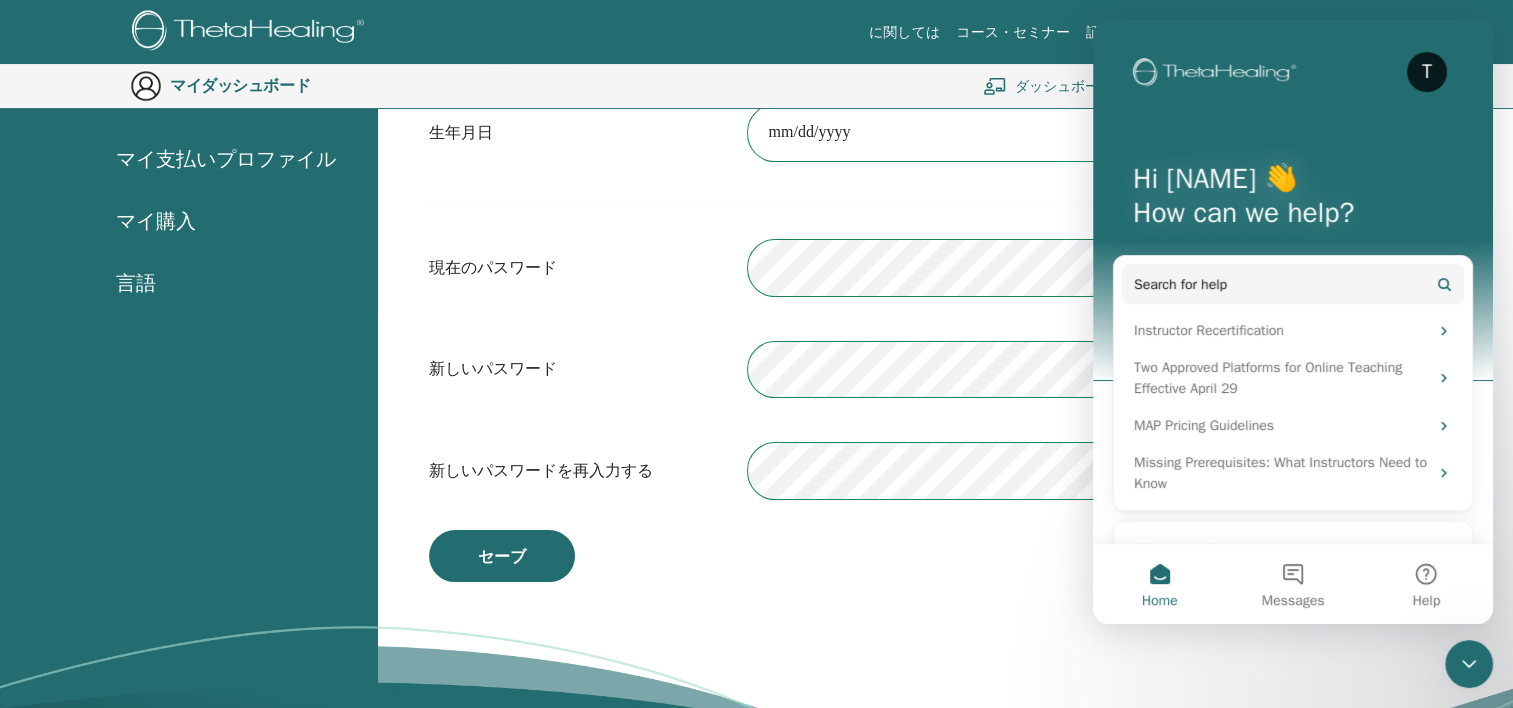 scroll, scrollTop: 0, scrollLeft: 0, axis: both 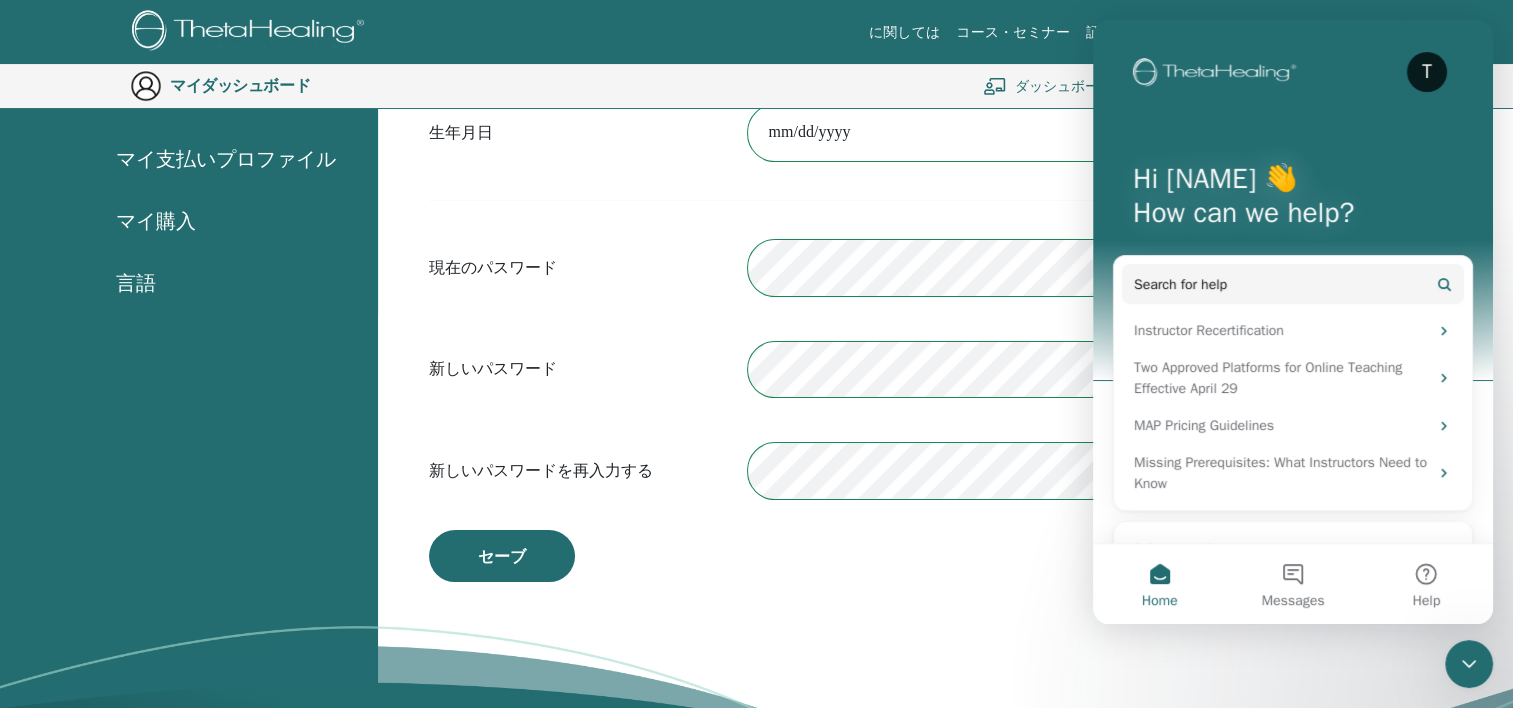 click on "**********" at bounding box center (891, 243) 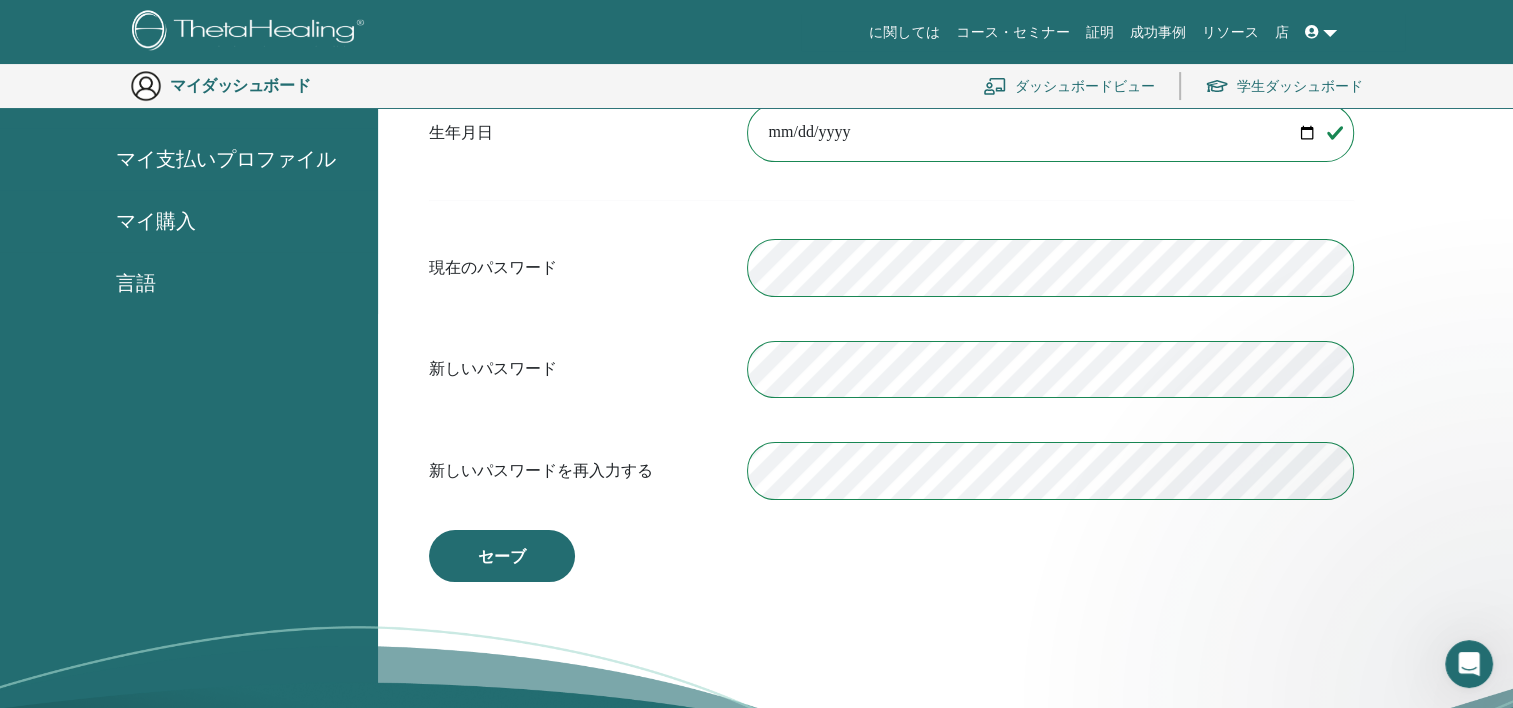 scroll, scrollTop: 0, scrollLeft: 0, axis: both 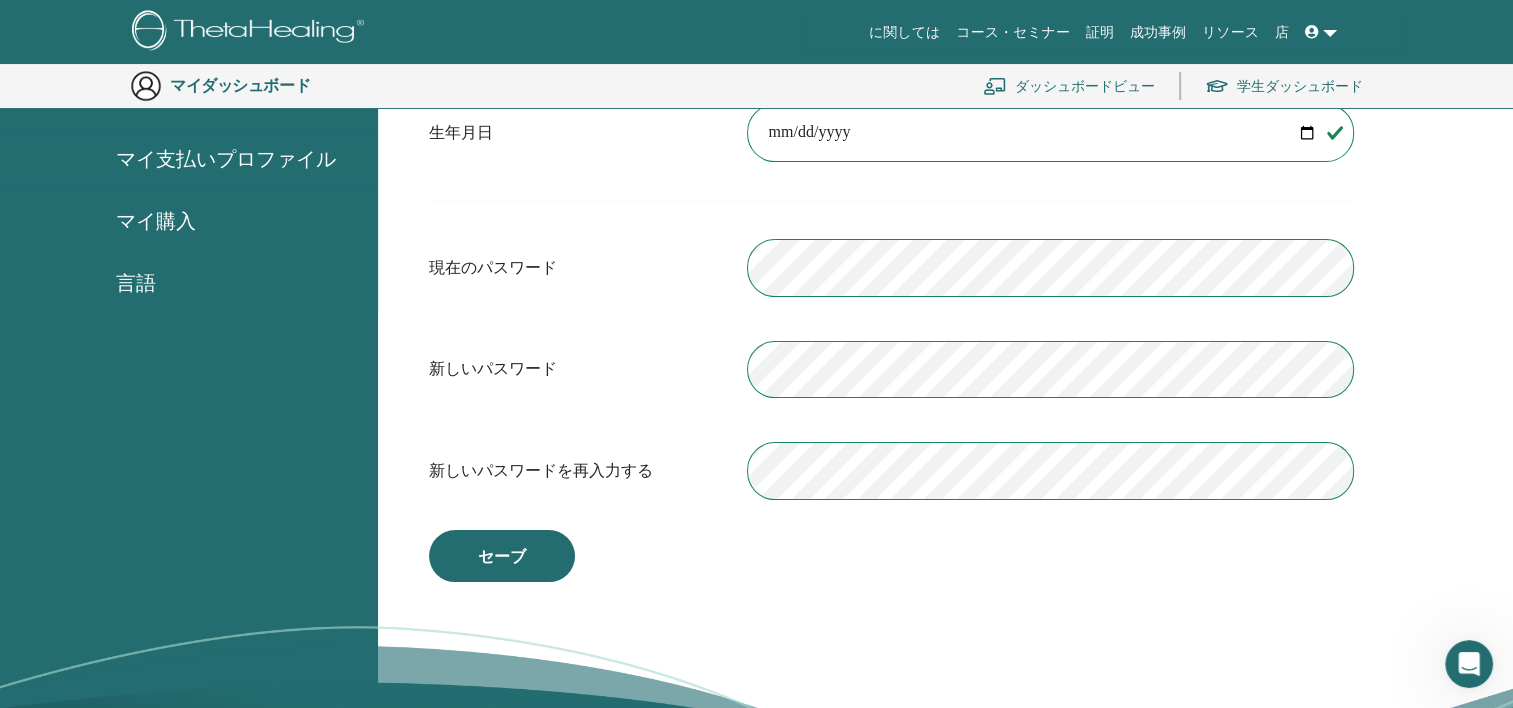 drag, startPoint x: 851, startPoint y: 303, endPoint x: 775, endPoint y: 551, distance: 259.38388 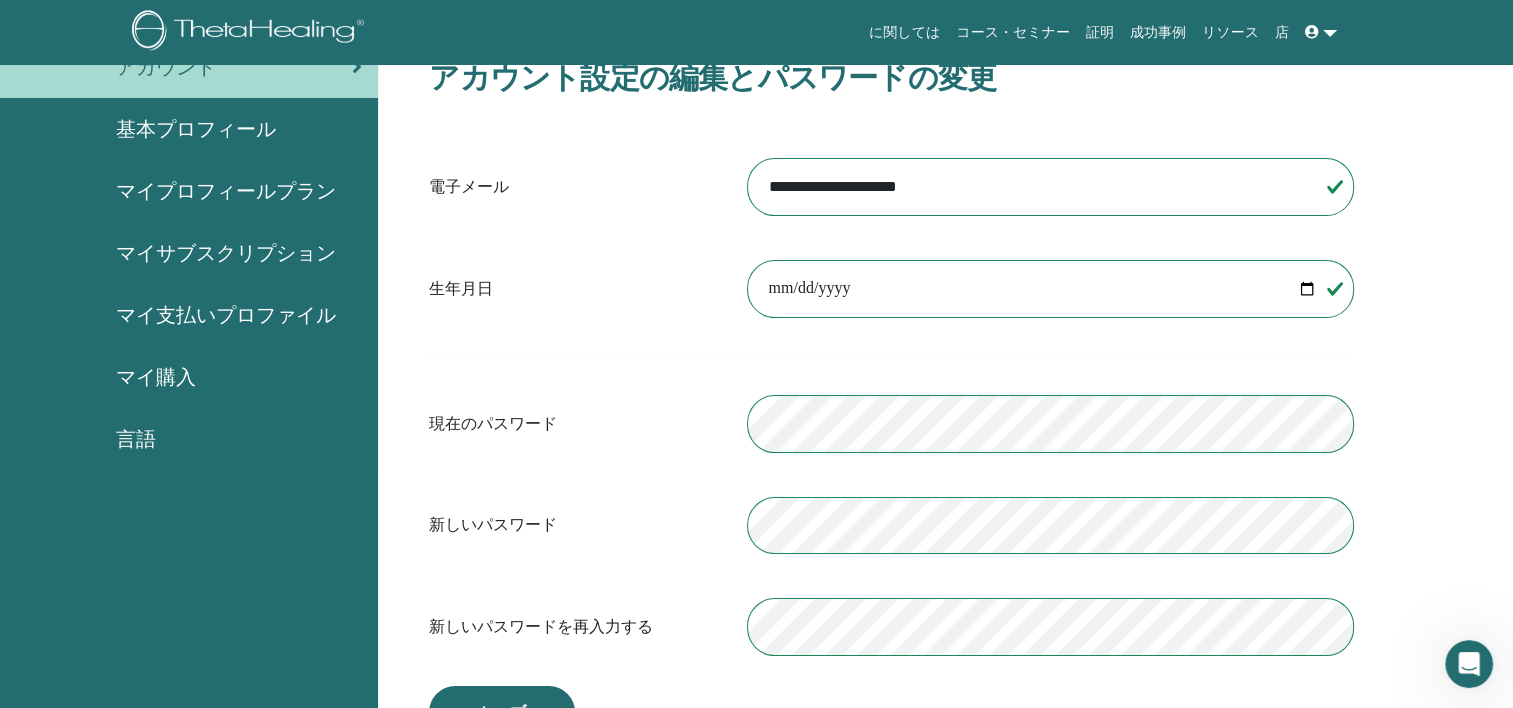 scroll, scrollTop: 0, scrollLeft: 0, axis: both 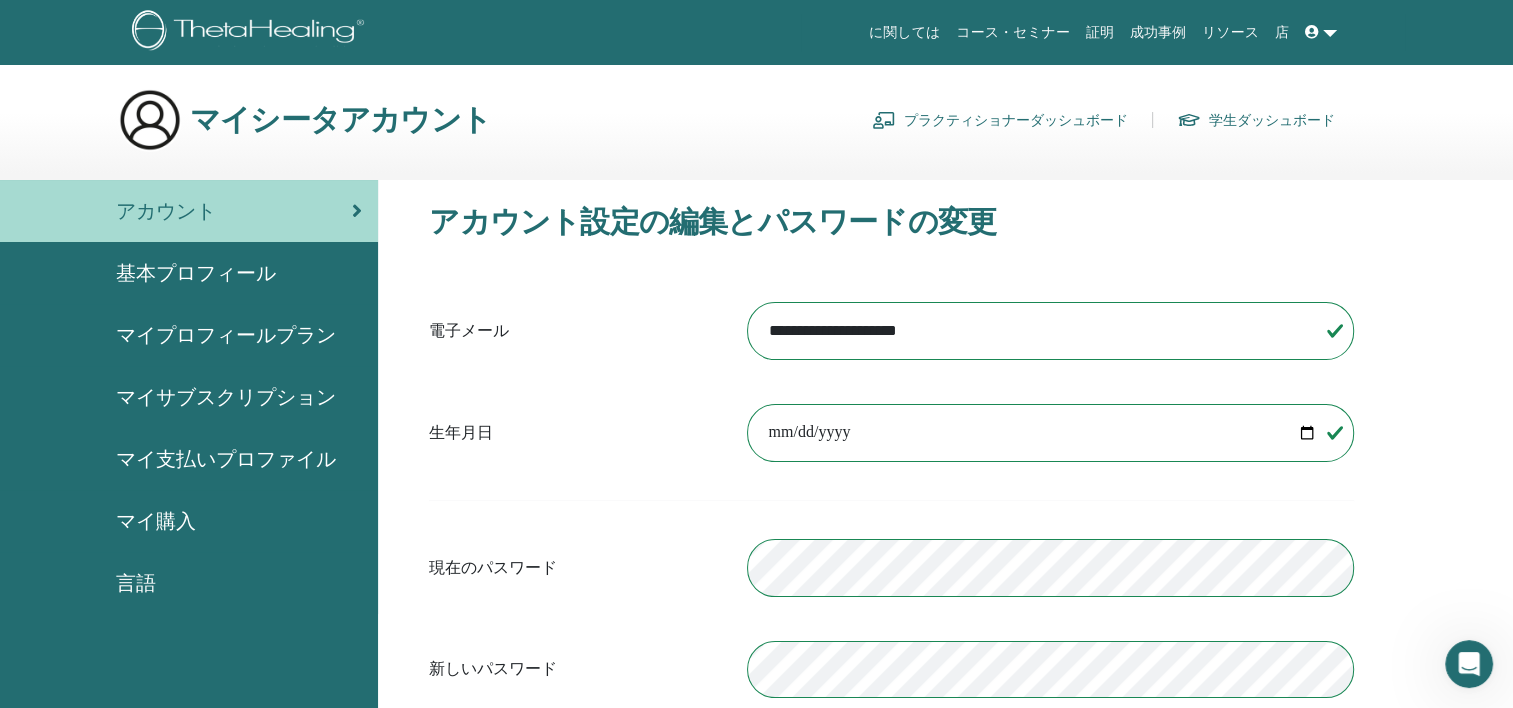 click on "**********" at bounding box center (891, 331) 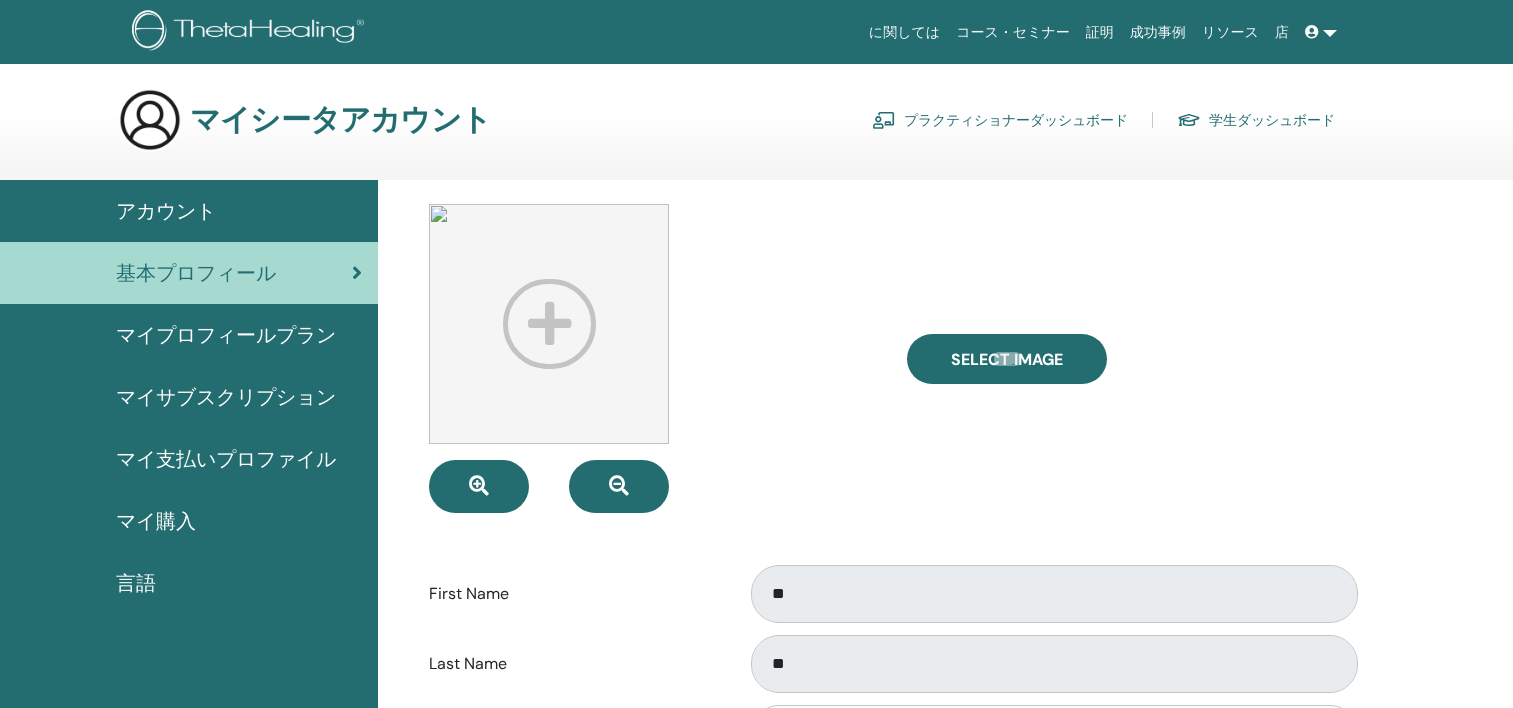 scroll, scrollTop: 0, scrollLeft: 0, axis: both 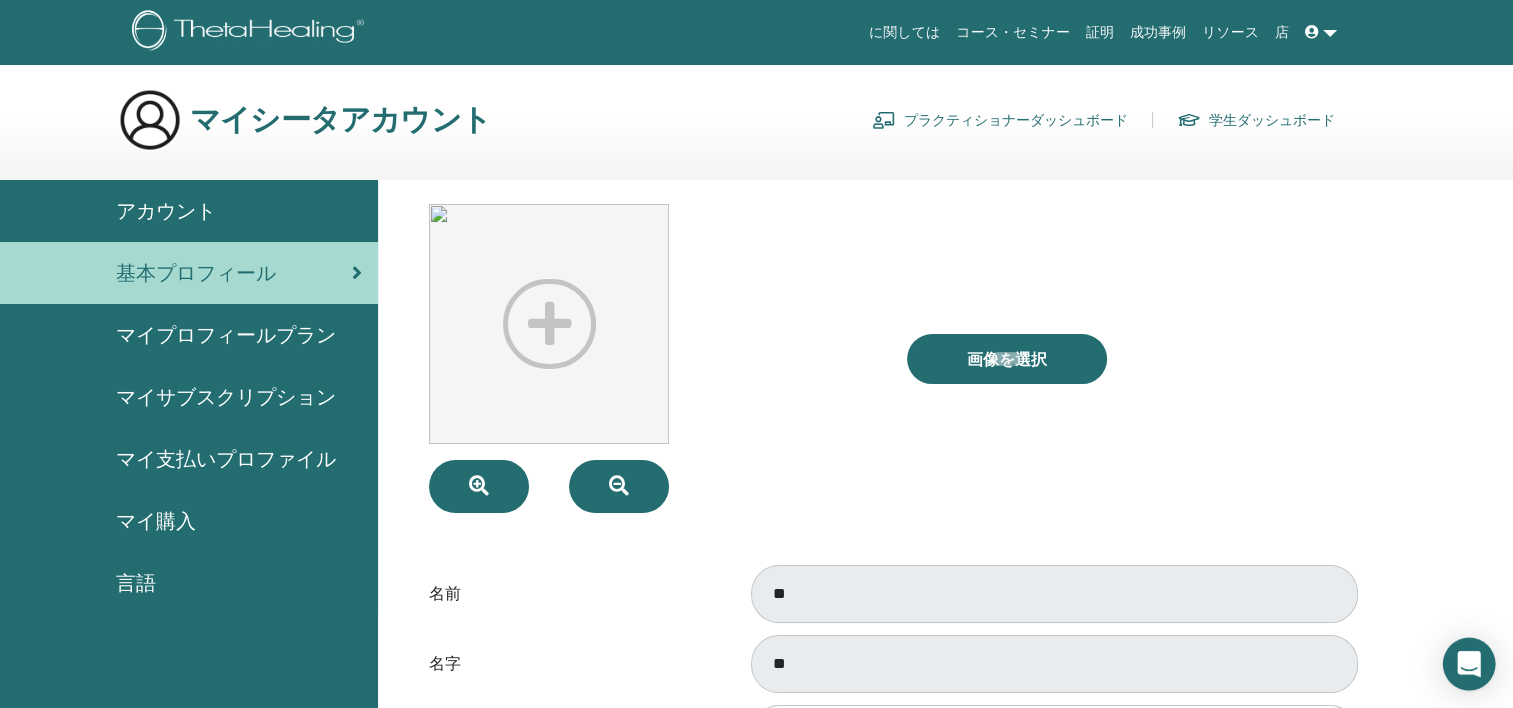 click 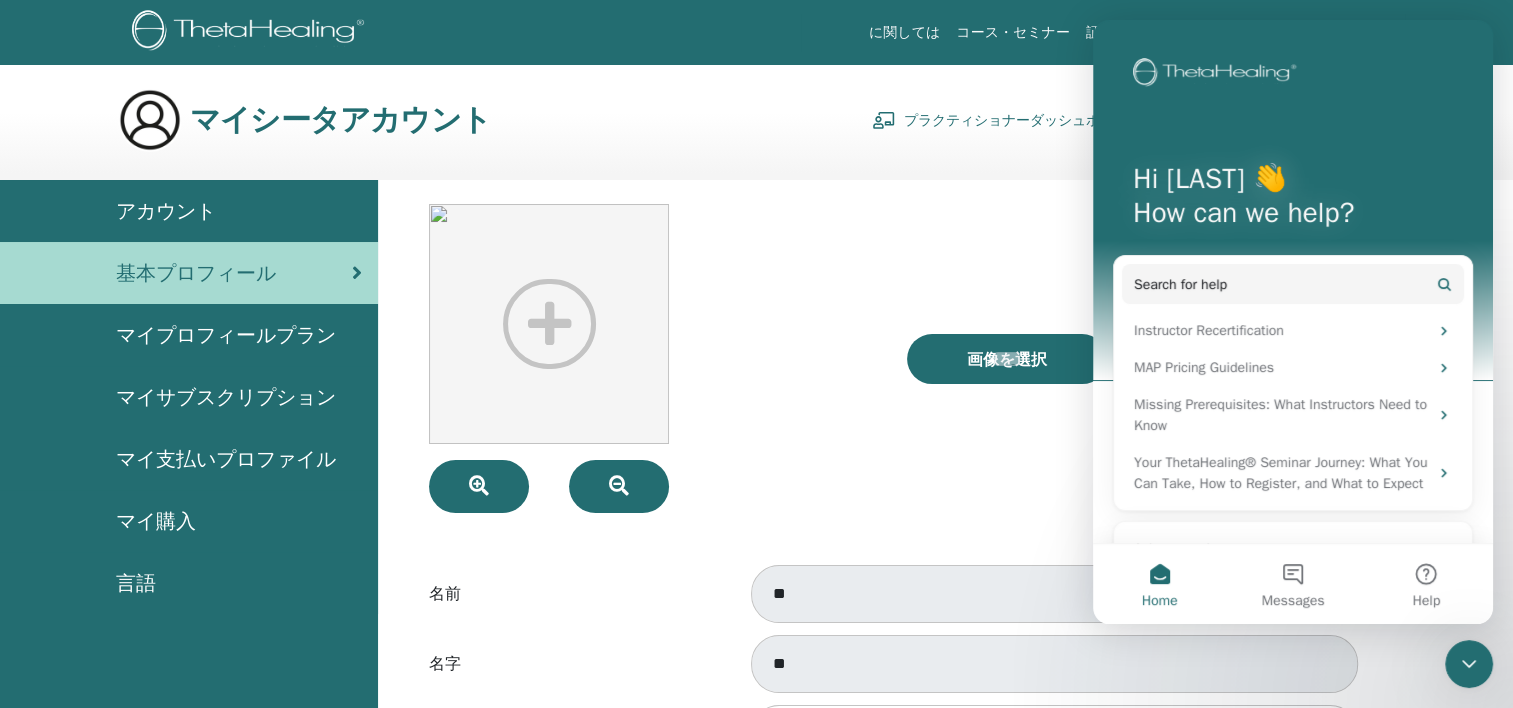 scroll, scrollTop: 0, scrollLeft: 0, axis: both 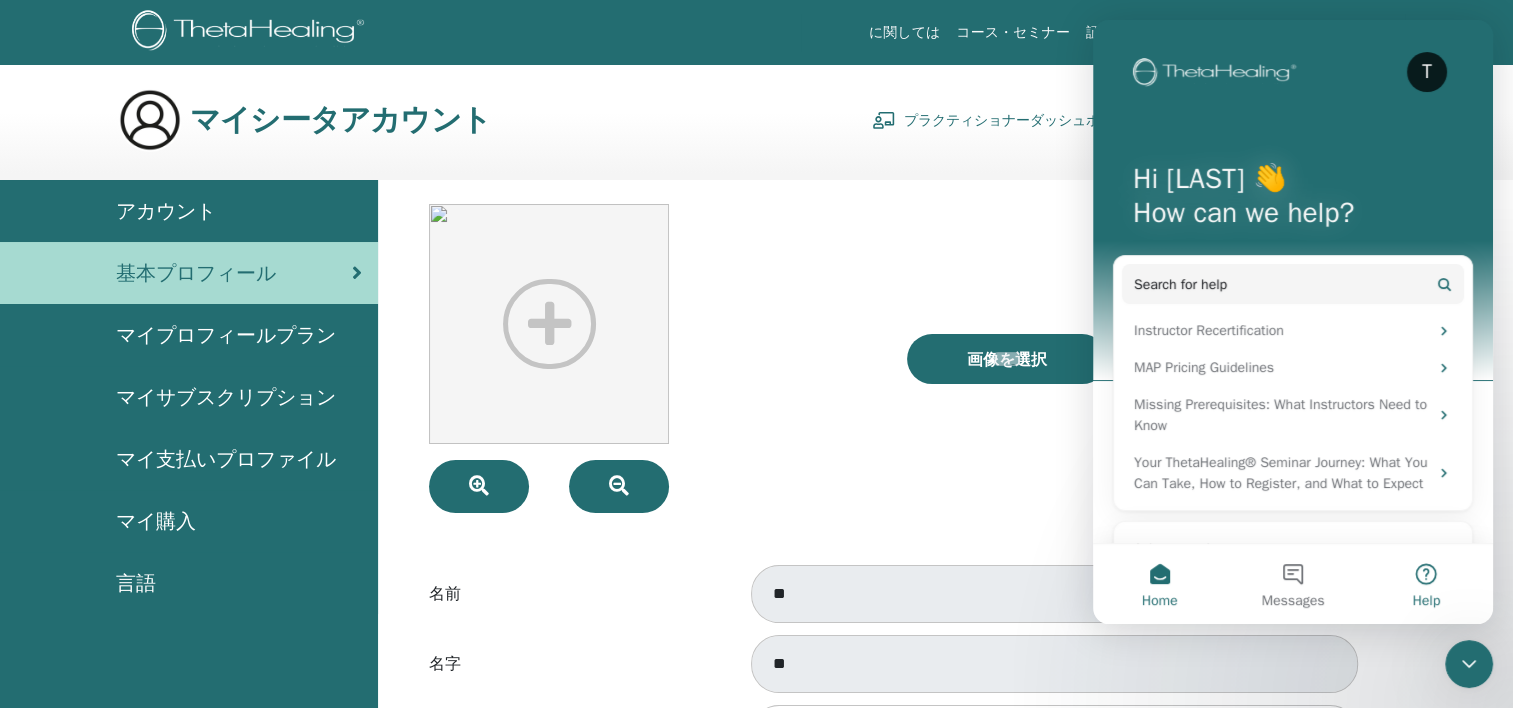 click on "Help" at bounding box center [1426, 584] 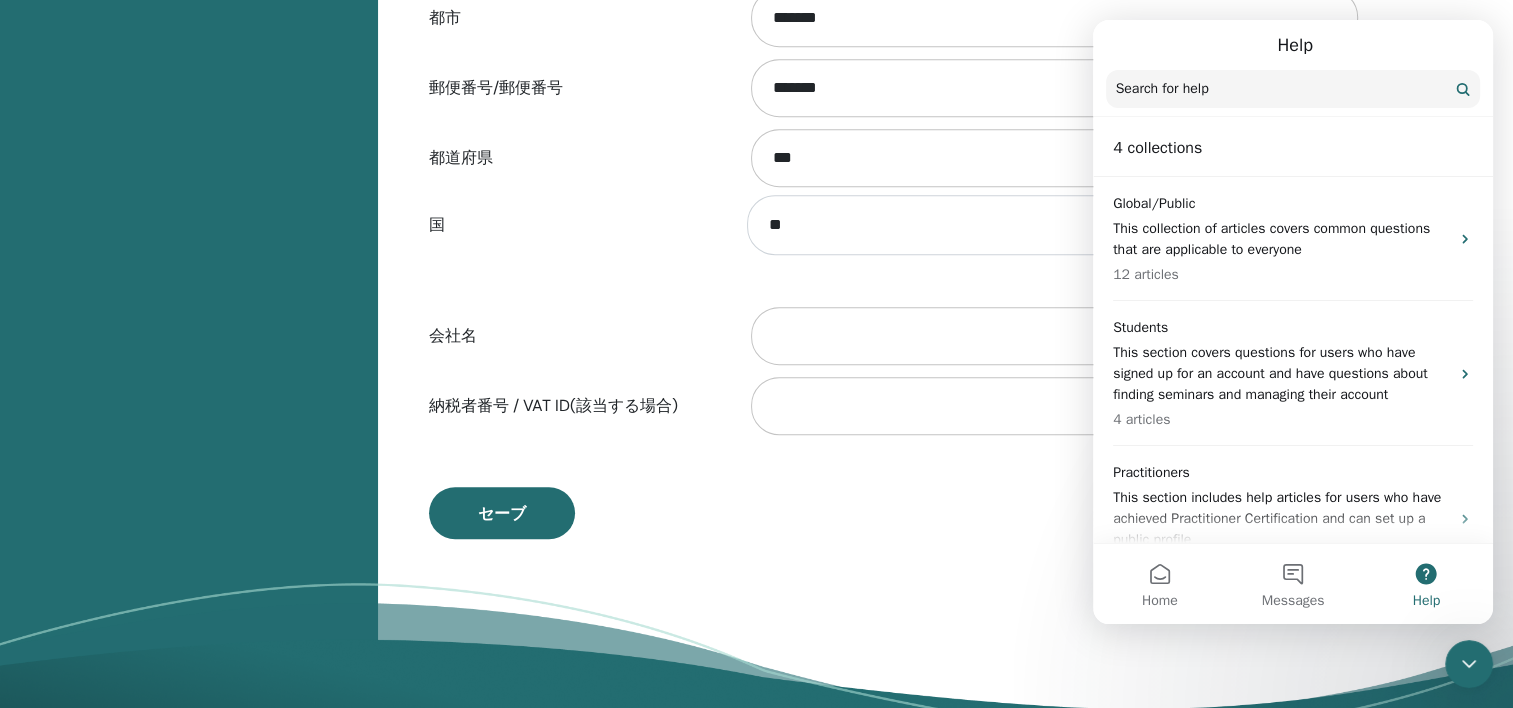 scroll, scrollTop: 944, scrollLeft: 0, axis: vertical 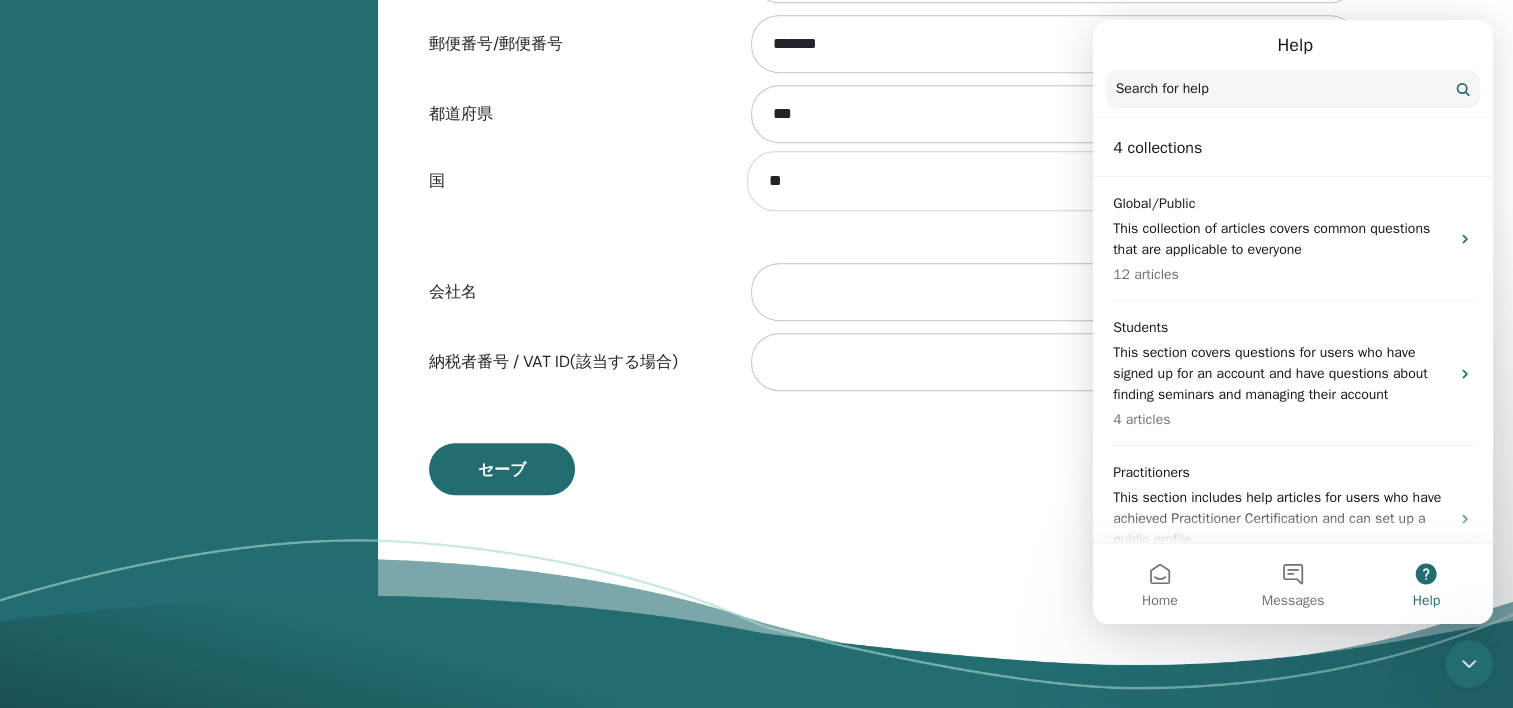 click 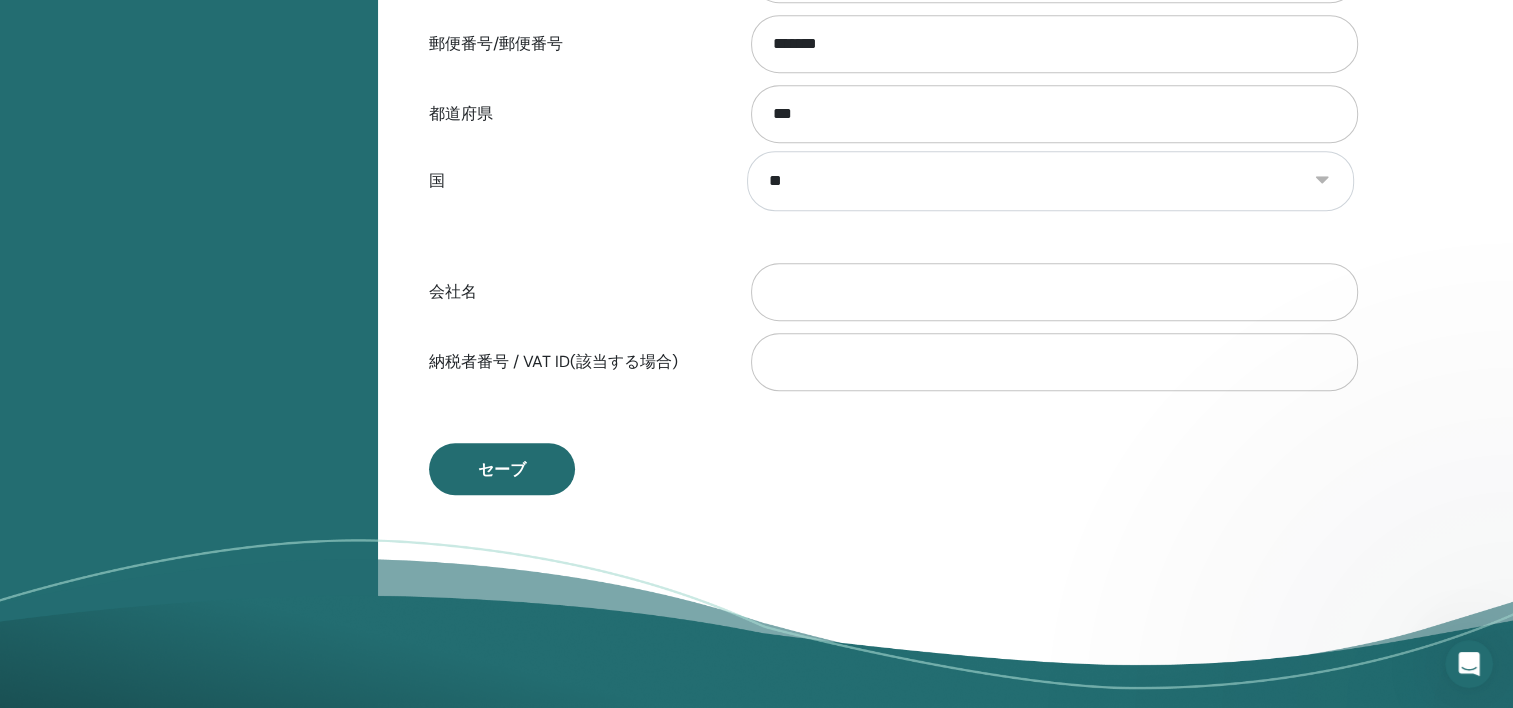 scroll, scrollTop: 0, scrollLeft: 0, axis: both 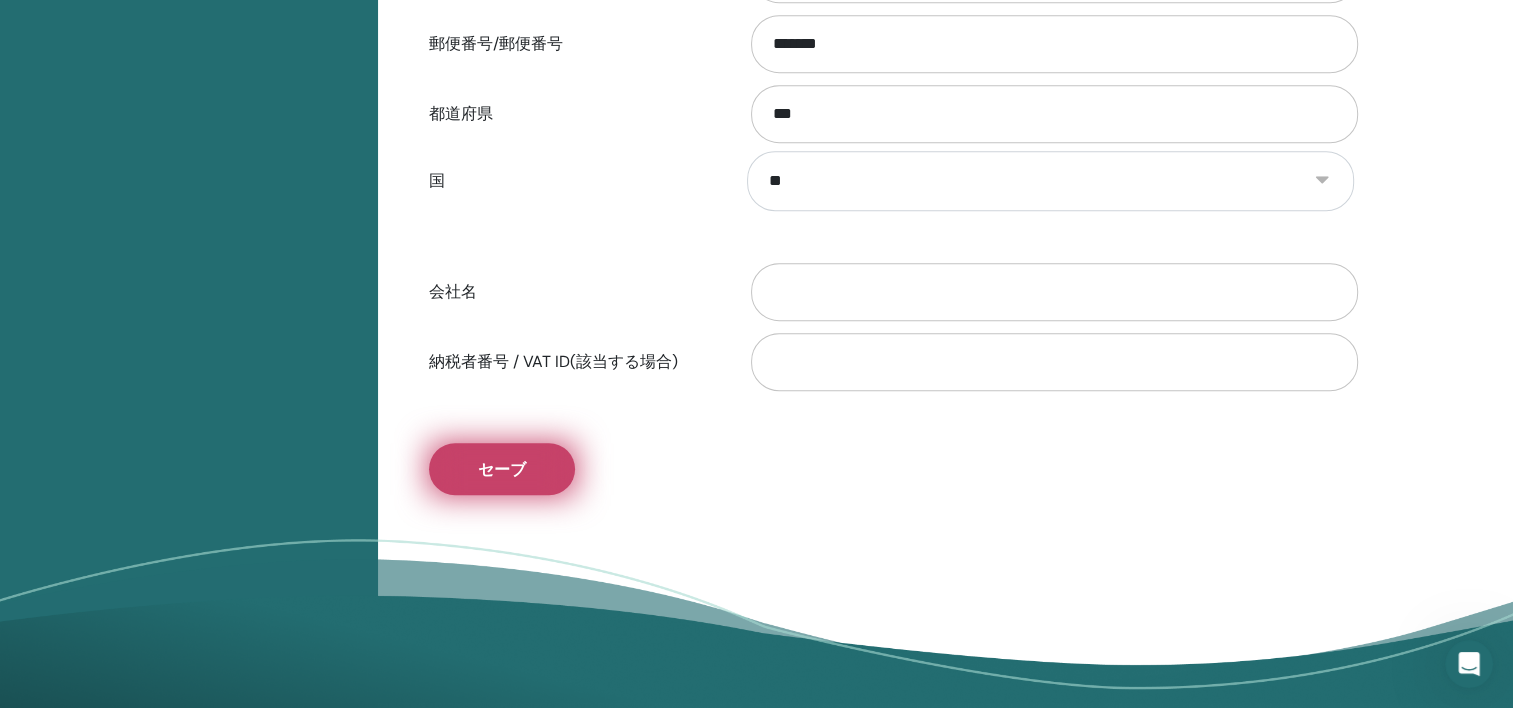 click on "セーブ" at bounding box center [502, 469] 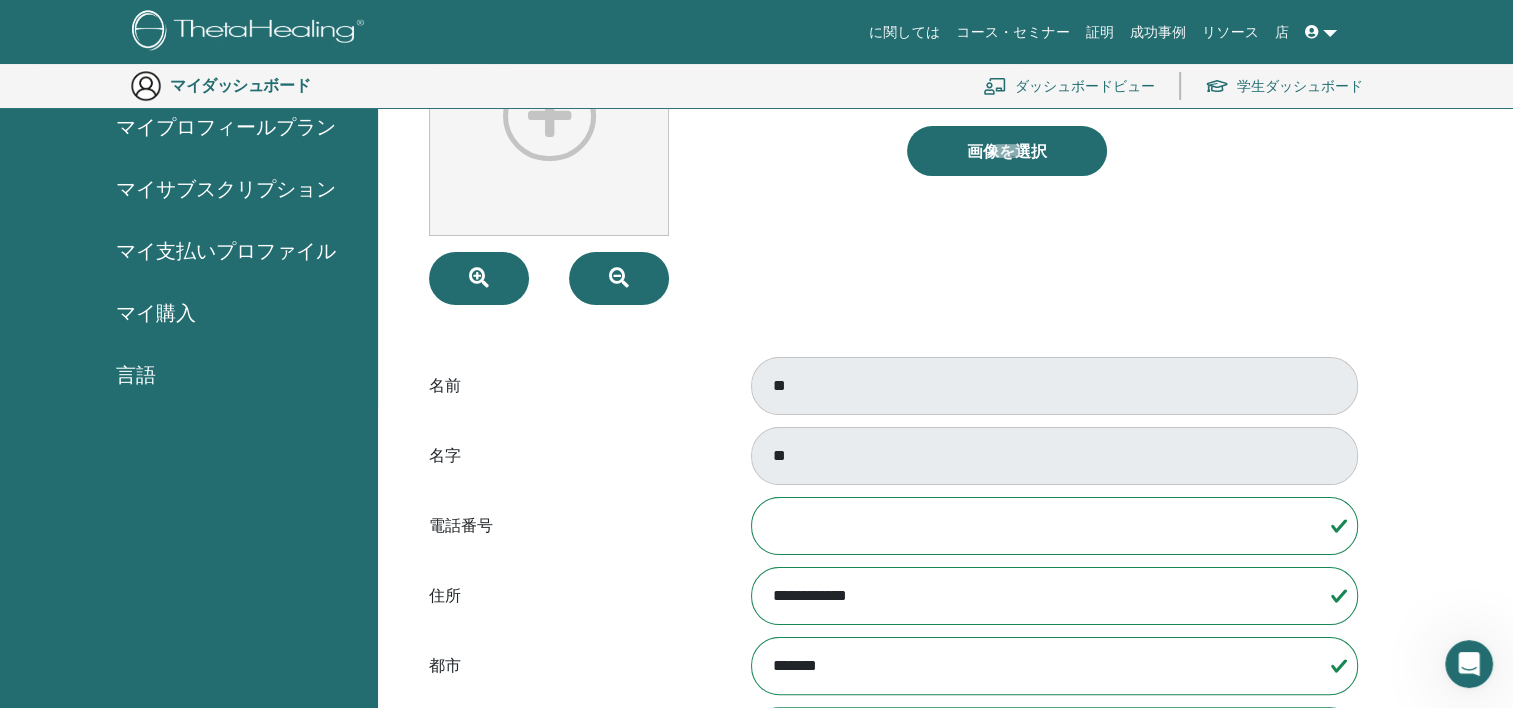 scroll, scrollTop: 244, scrollLeft: 0, axis: vertical 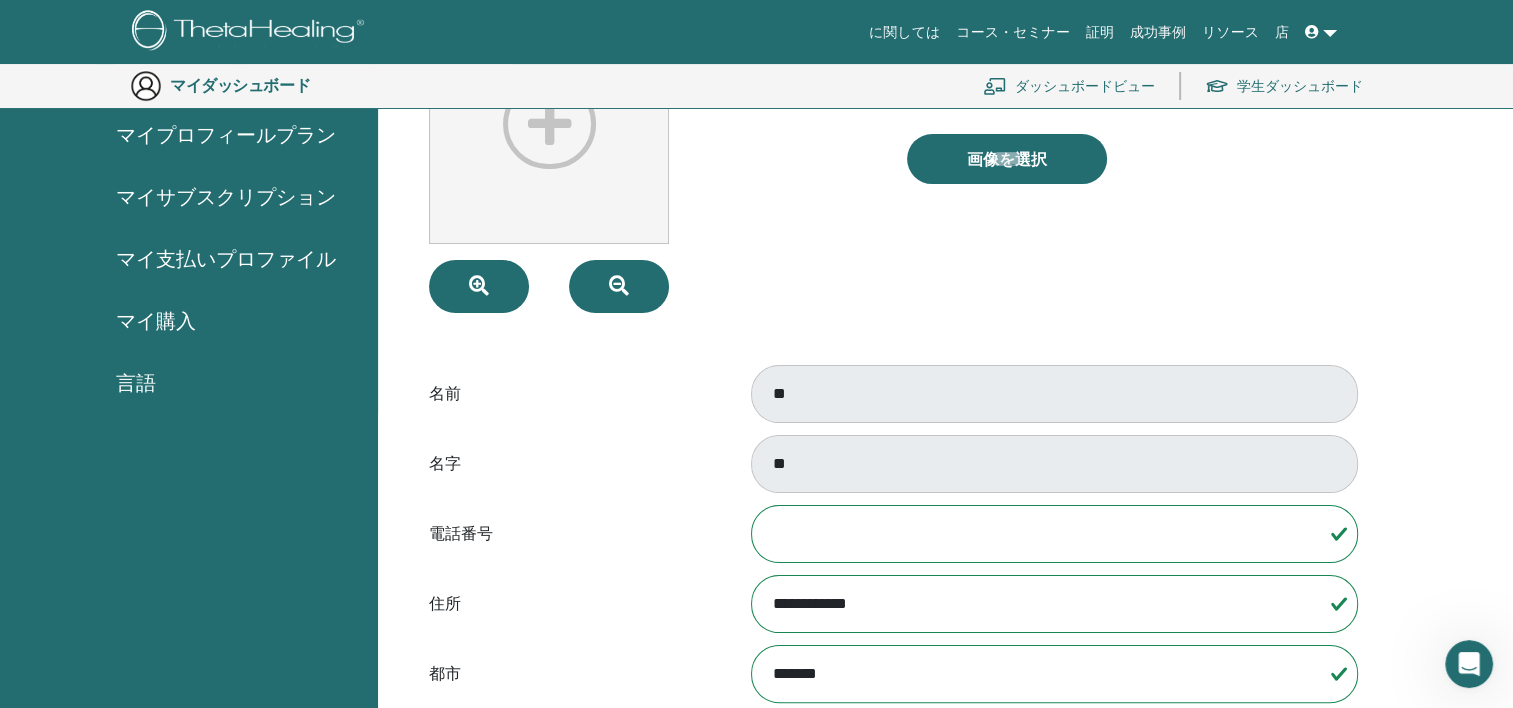 click on "*******" at bounding box center [1054, 674] 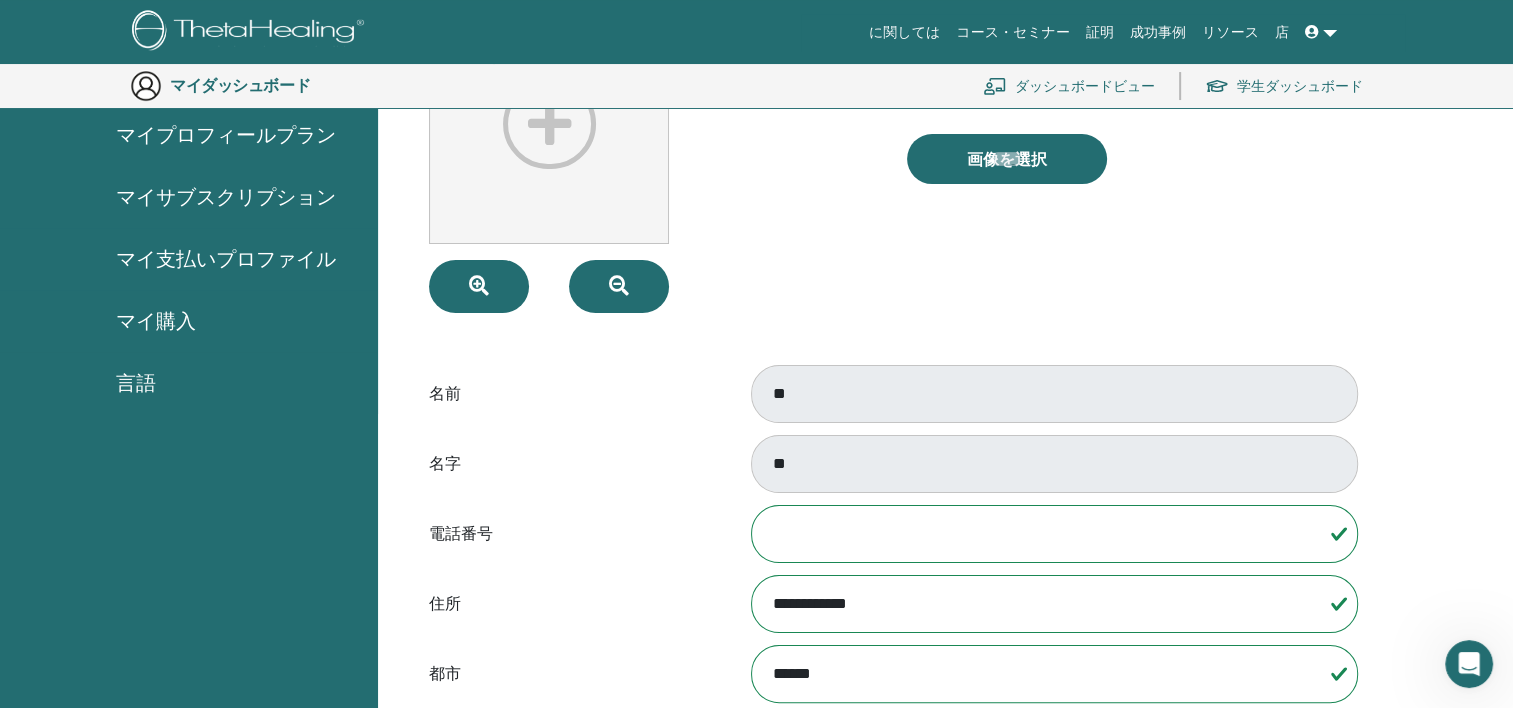 type on "*******" 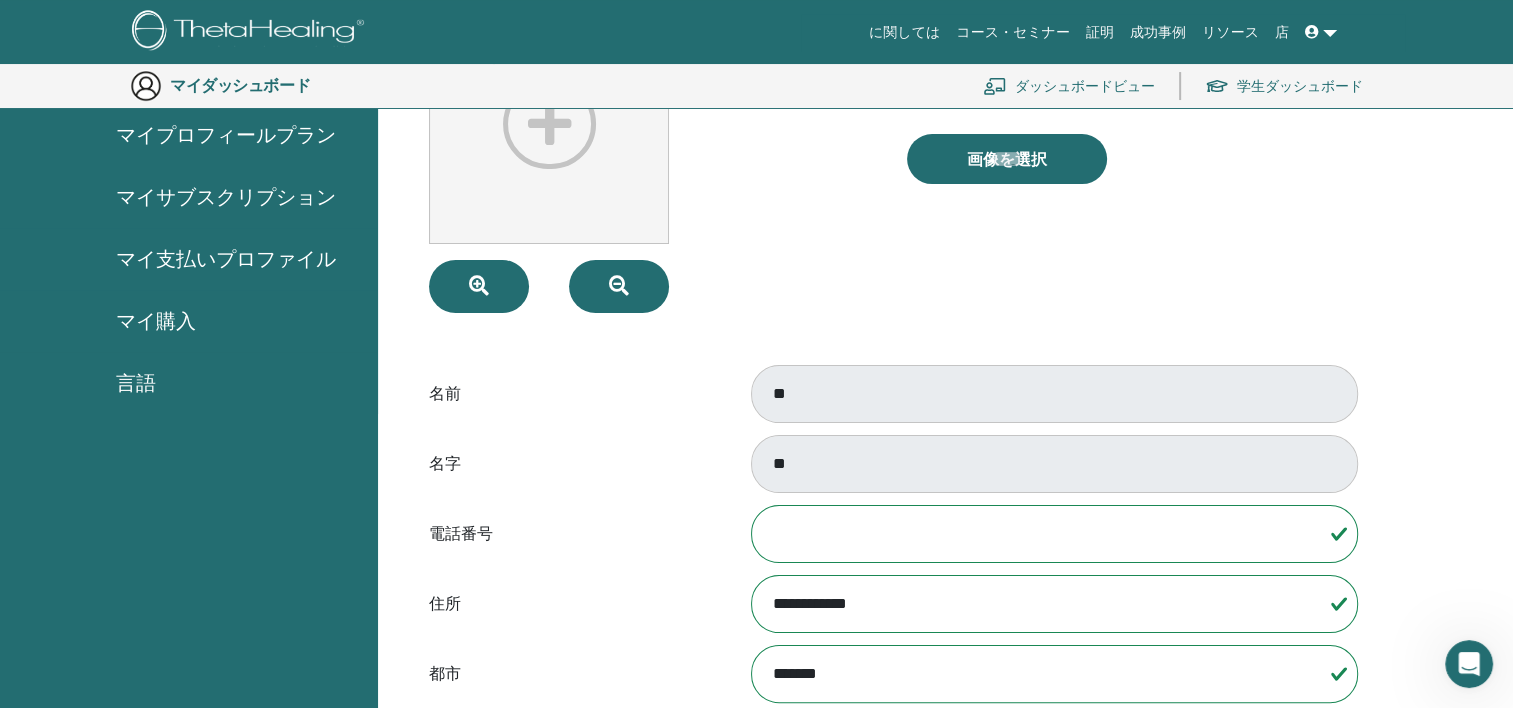 click on "住所" at bounding box center (573, 604) 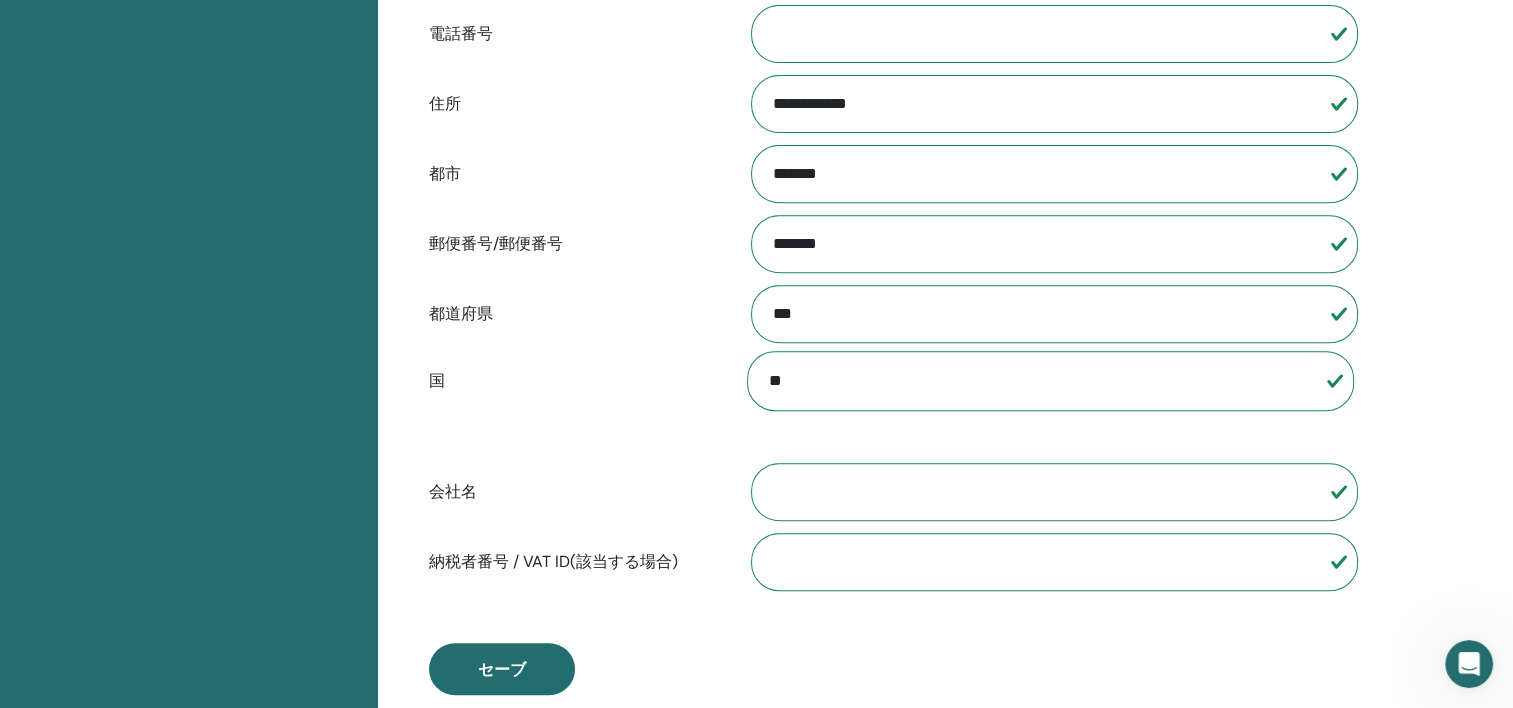 scroll, scrollTop: 844, scrollLeft: 0, axis: vertical 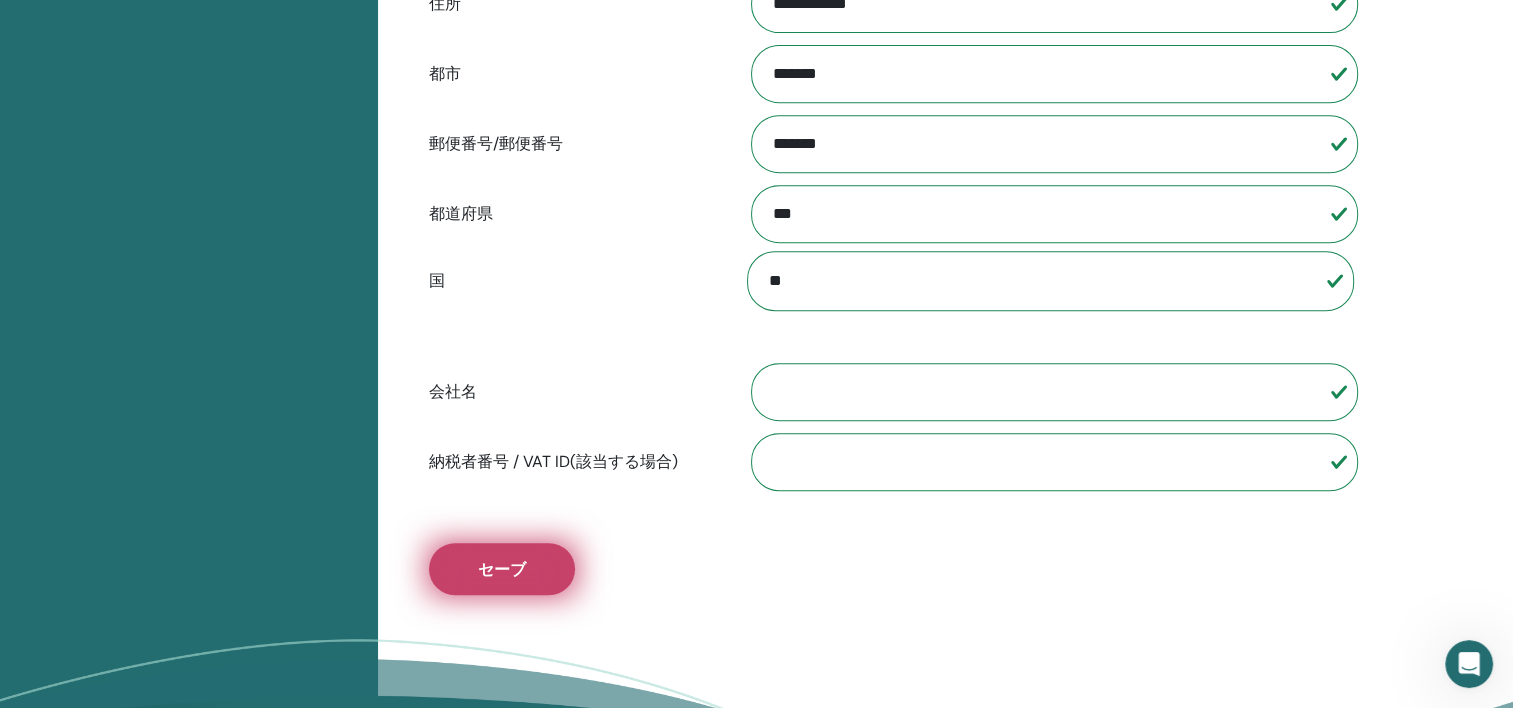 click on "セーブ" at bounding box center [502, 569] 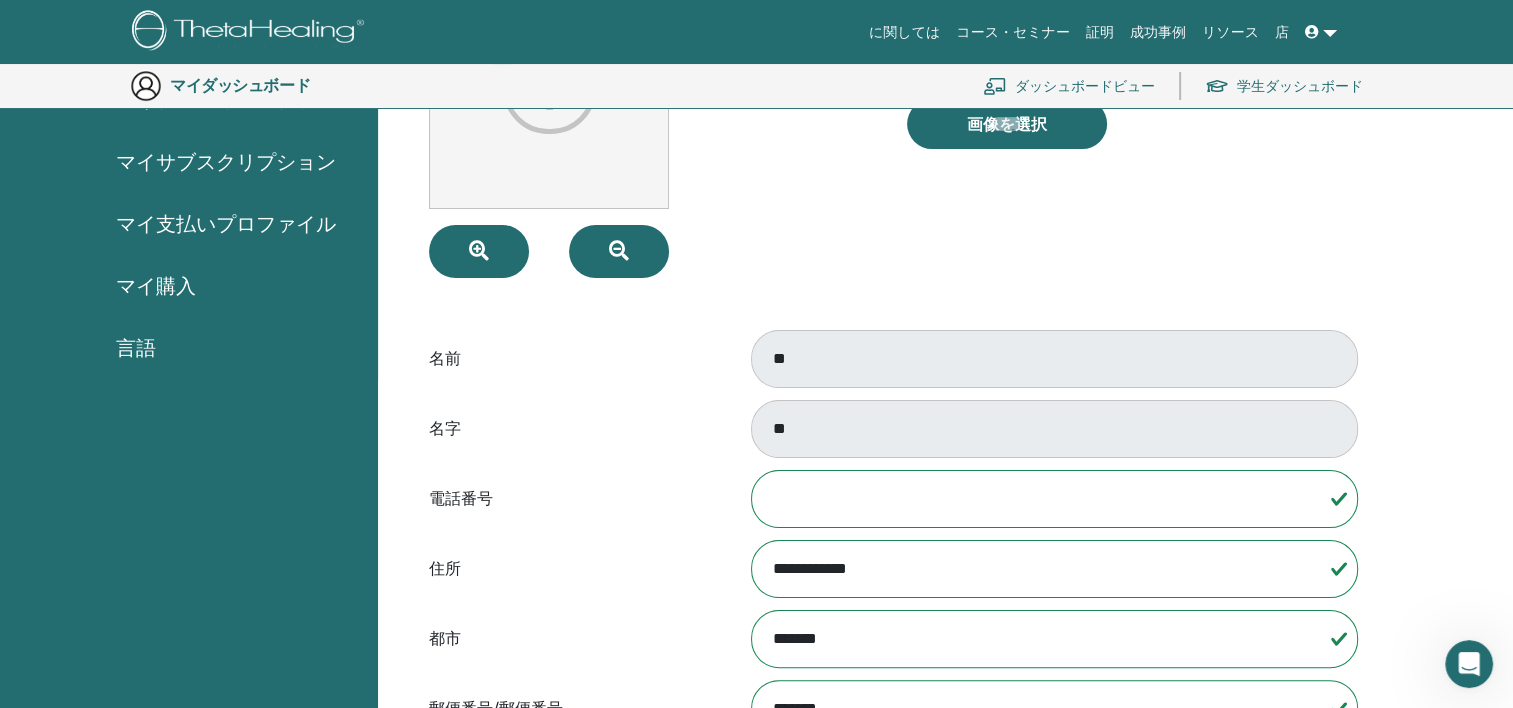 scroll, scrollTop: 244, scrollLeft: 0, axis: vertical 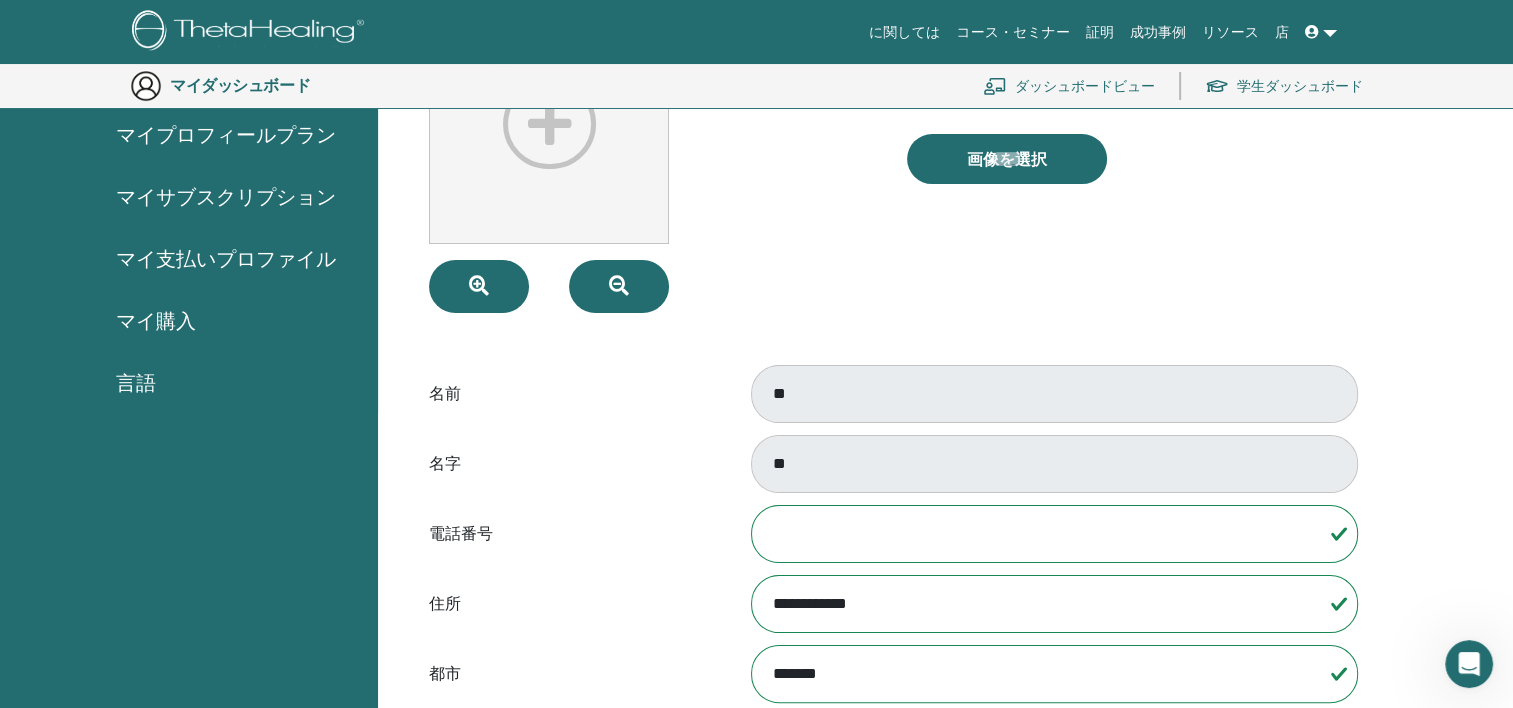 click on "マイプロフィールプラン" at bounding box center [226, 135] 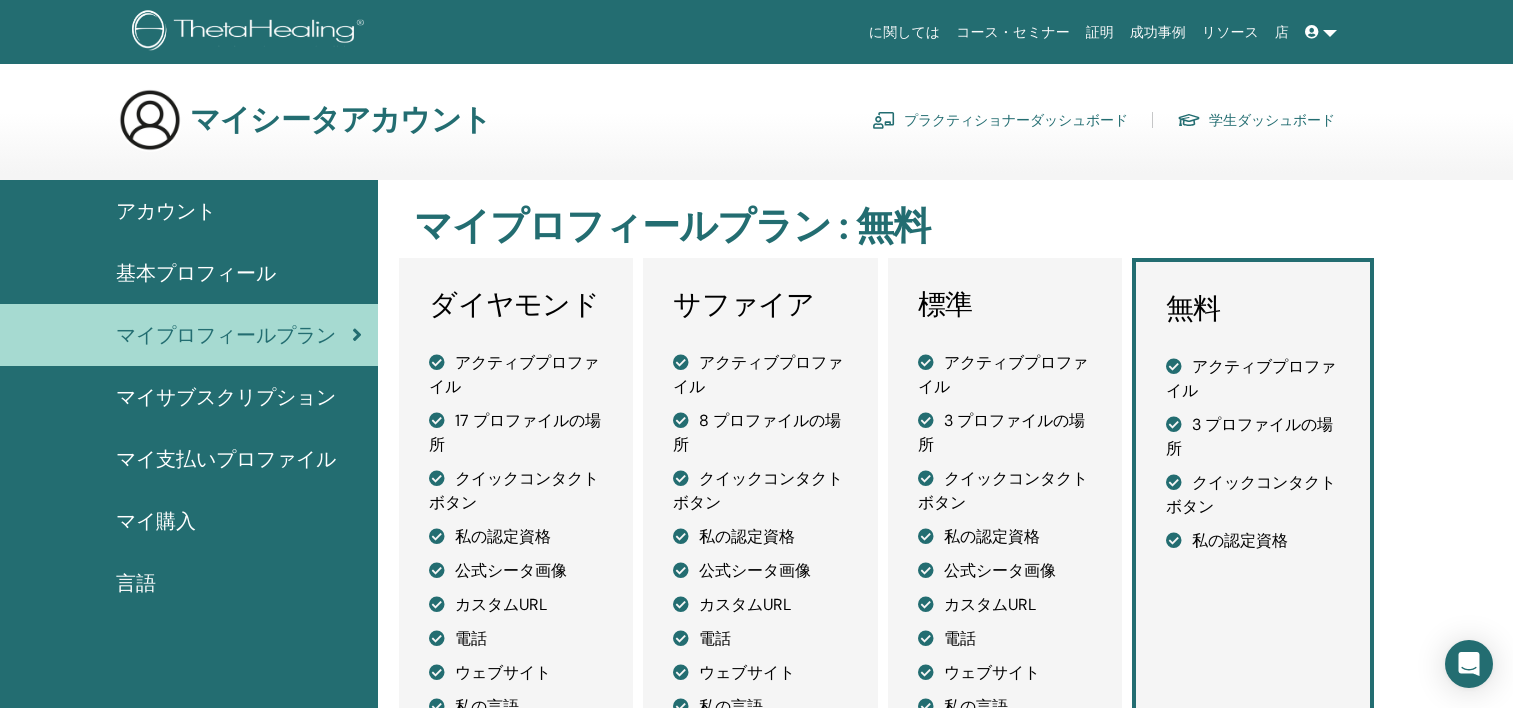 scroll, scrollTop: 0, scrollLeft: 0, axis: both 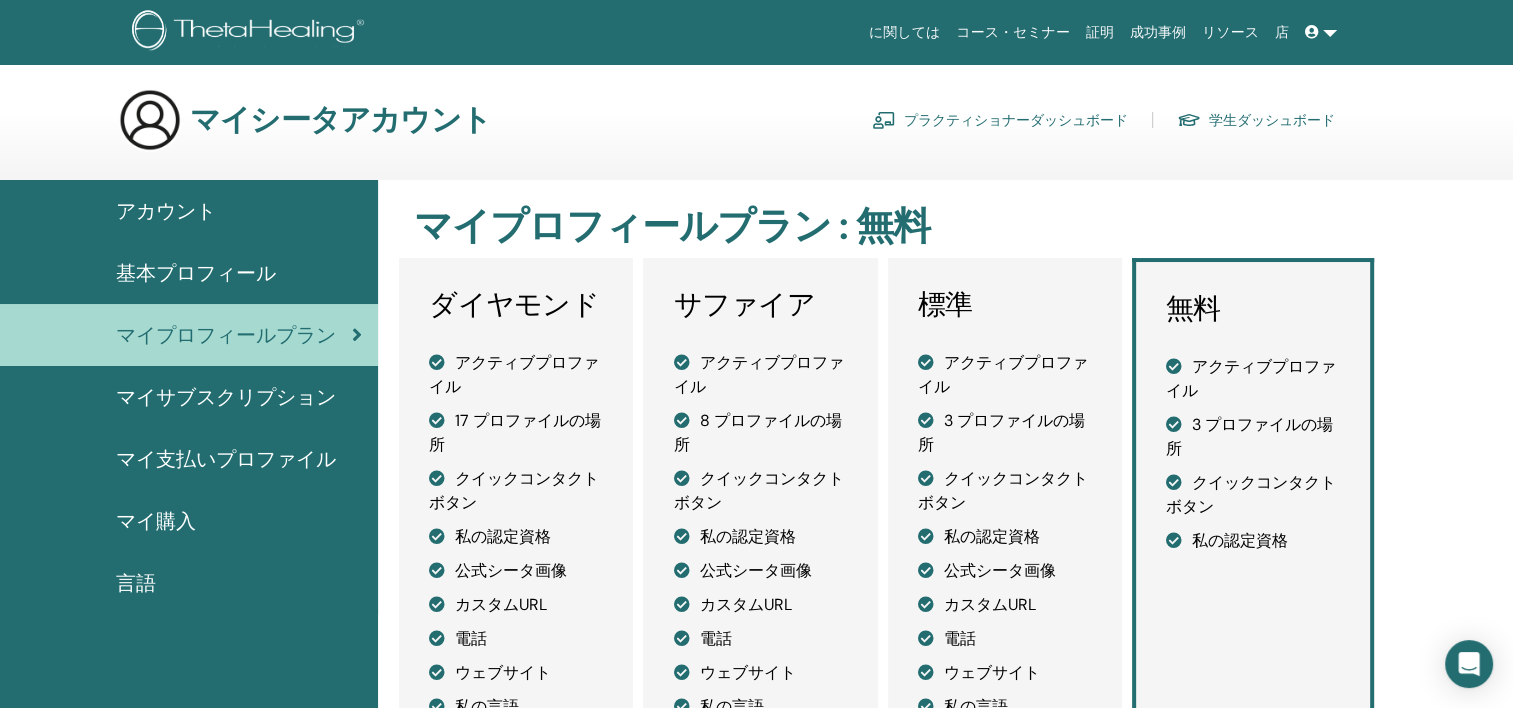 click on "基本プロフィール" at bounding box center (196, 273) 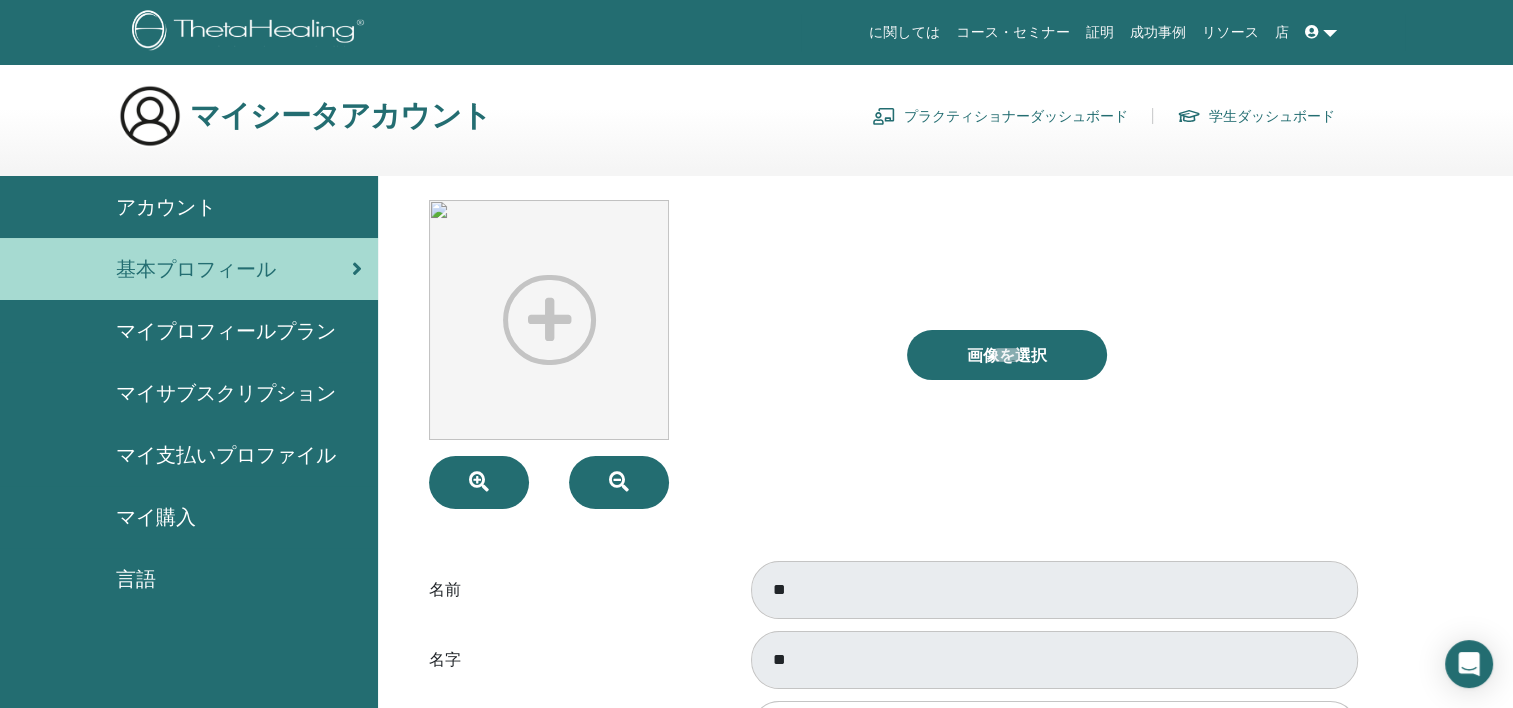 scroll, scrollTop: 0, scrollLeft: 0, axis: both 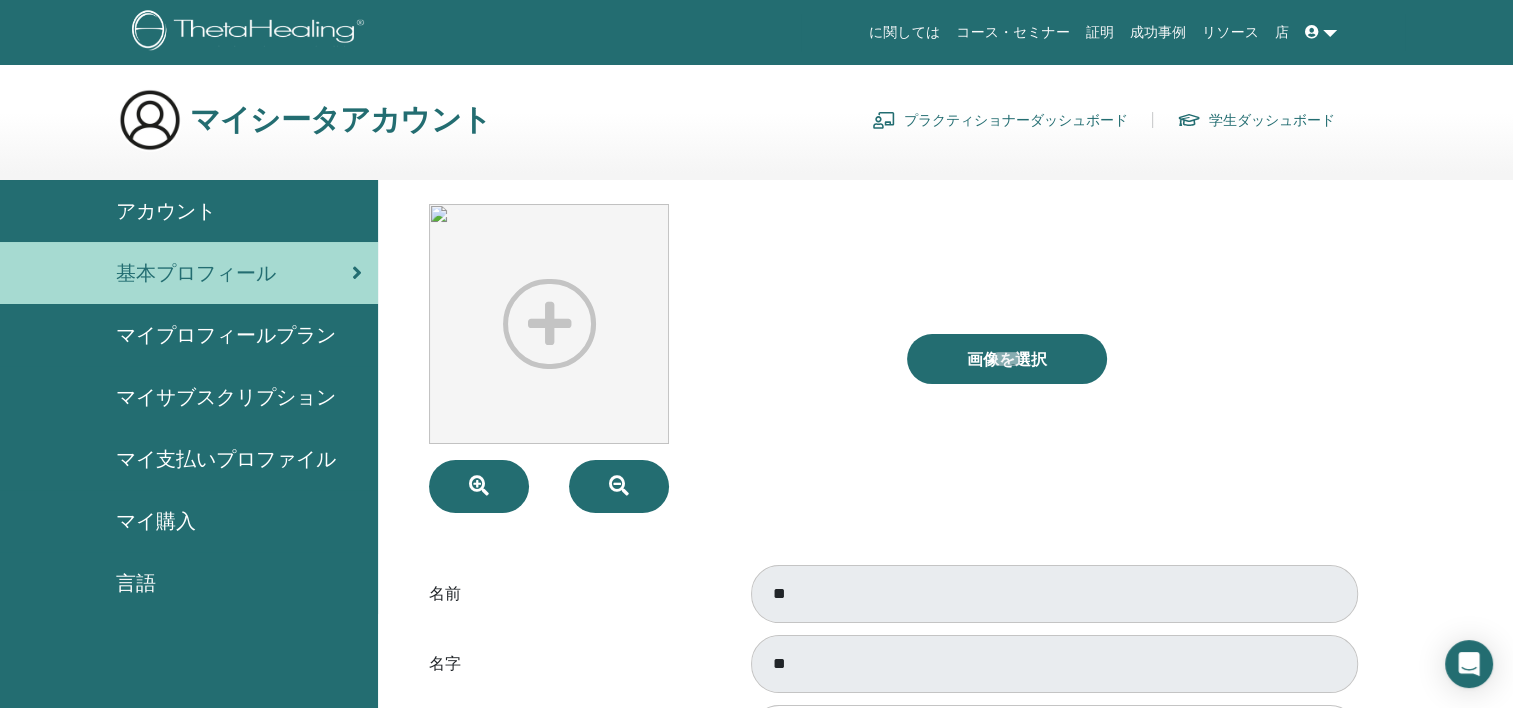 click on "画像を選択" at bounding box center [1130, 358] 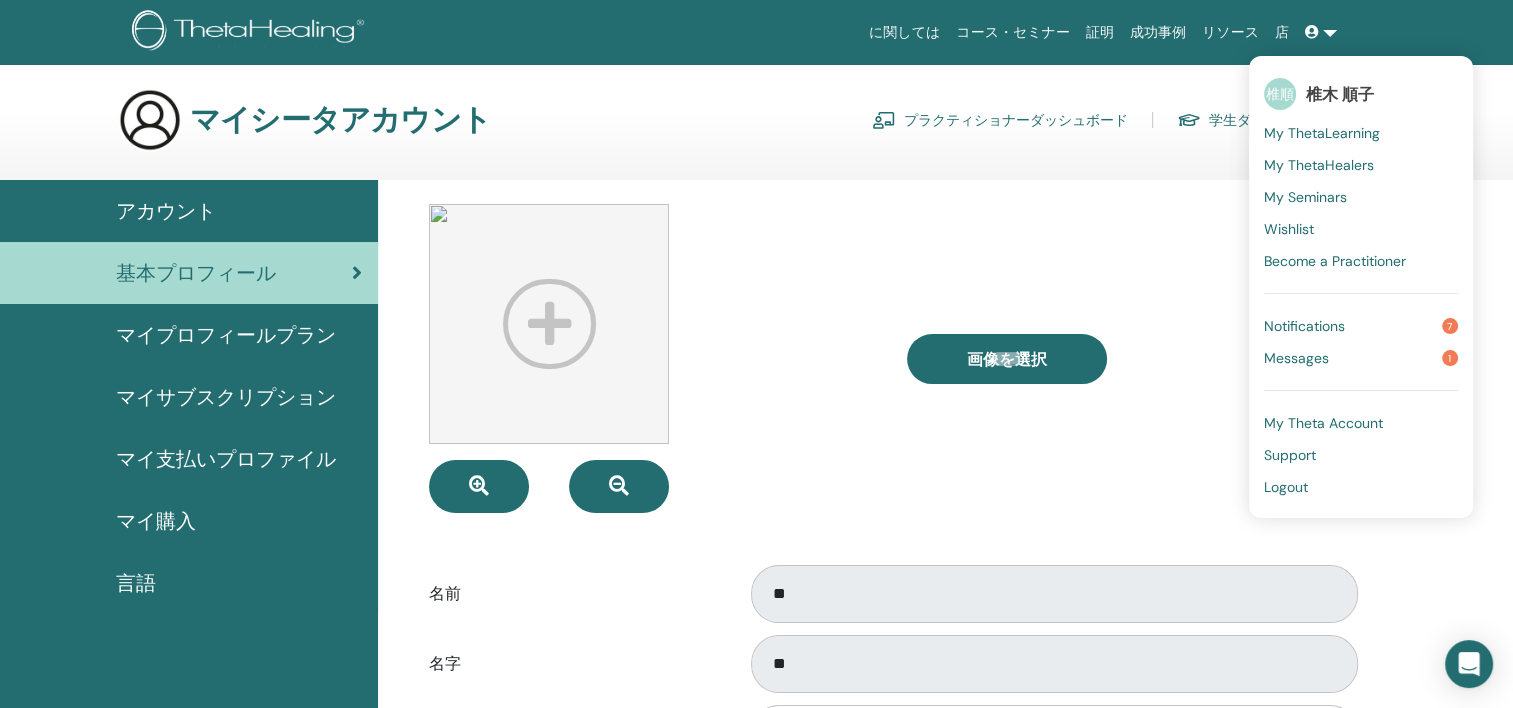 click on "椎木 順子" at bounding box center [1340, 94] 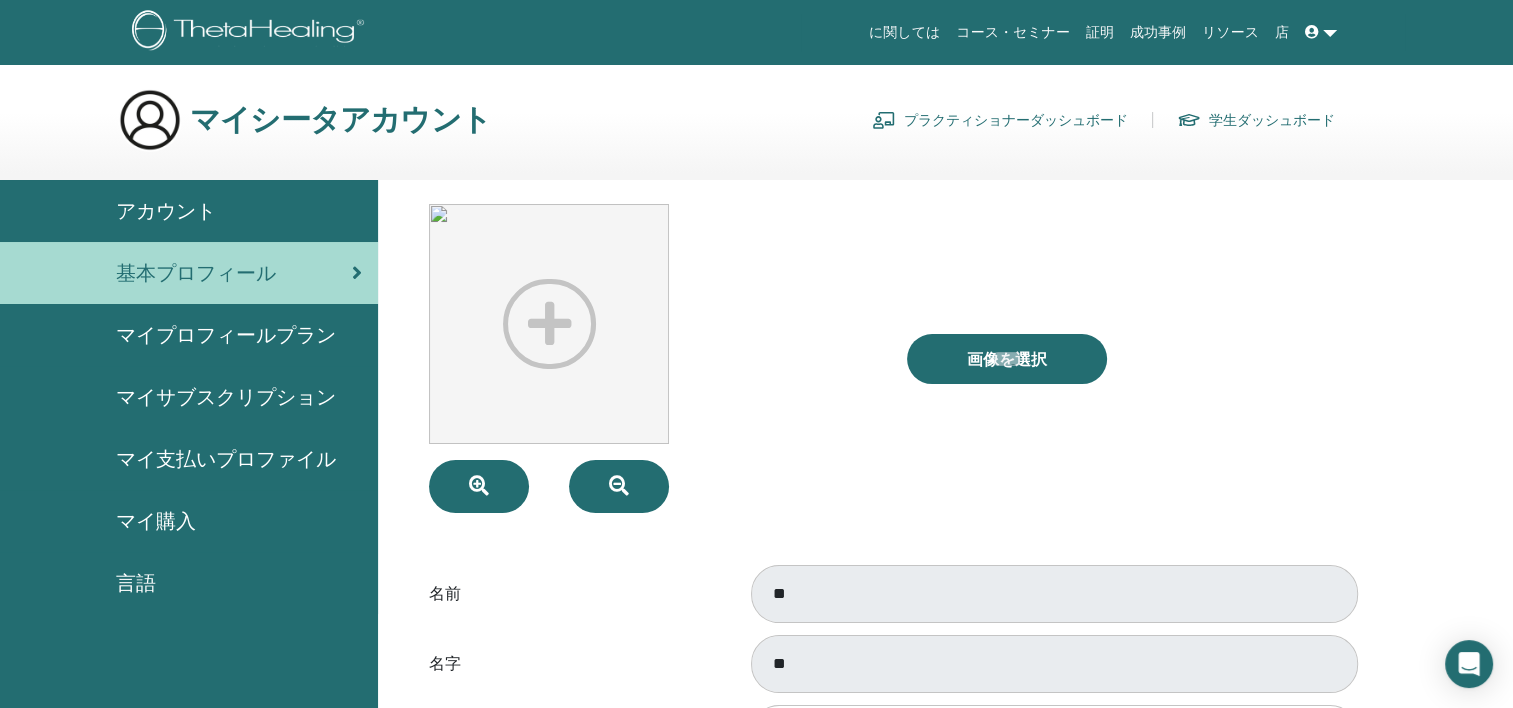 click on "アカウント" at bounding box center (166, 211) 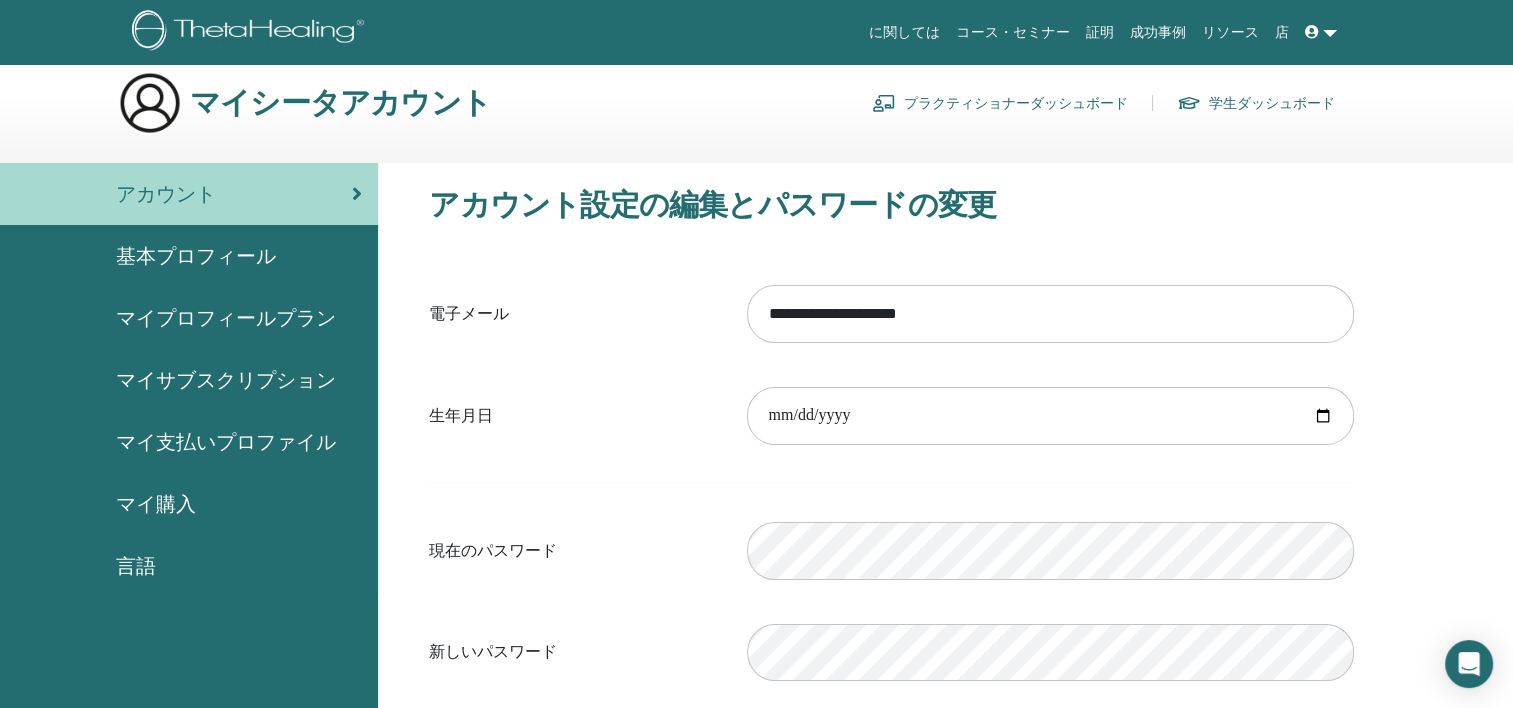 scroll, scrollTop: 0, scrollLeft: 0, axis: both 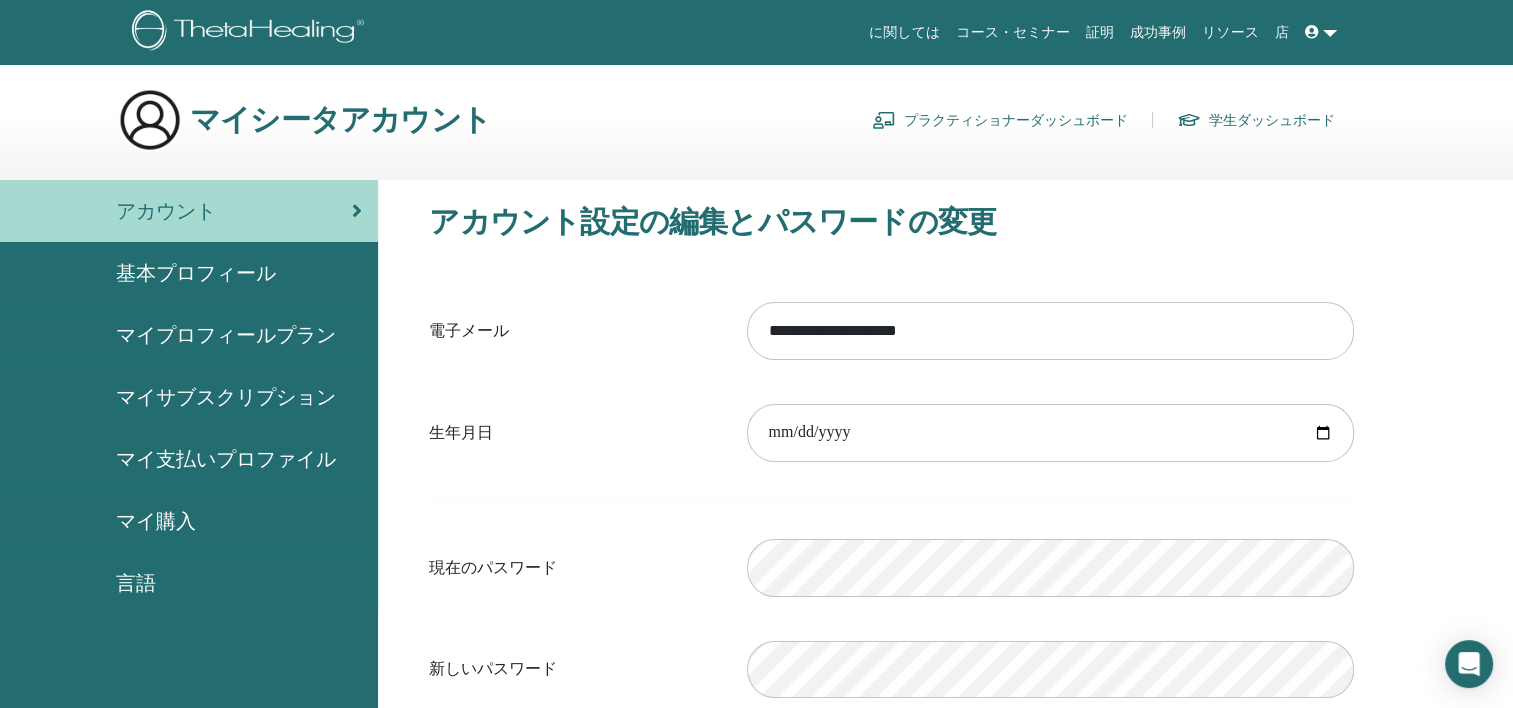 click on "基本プロフィール" at bounding box center (189, 273) 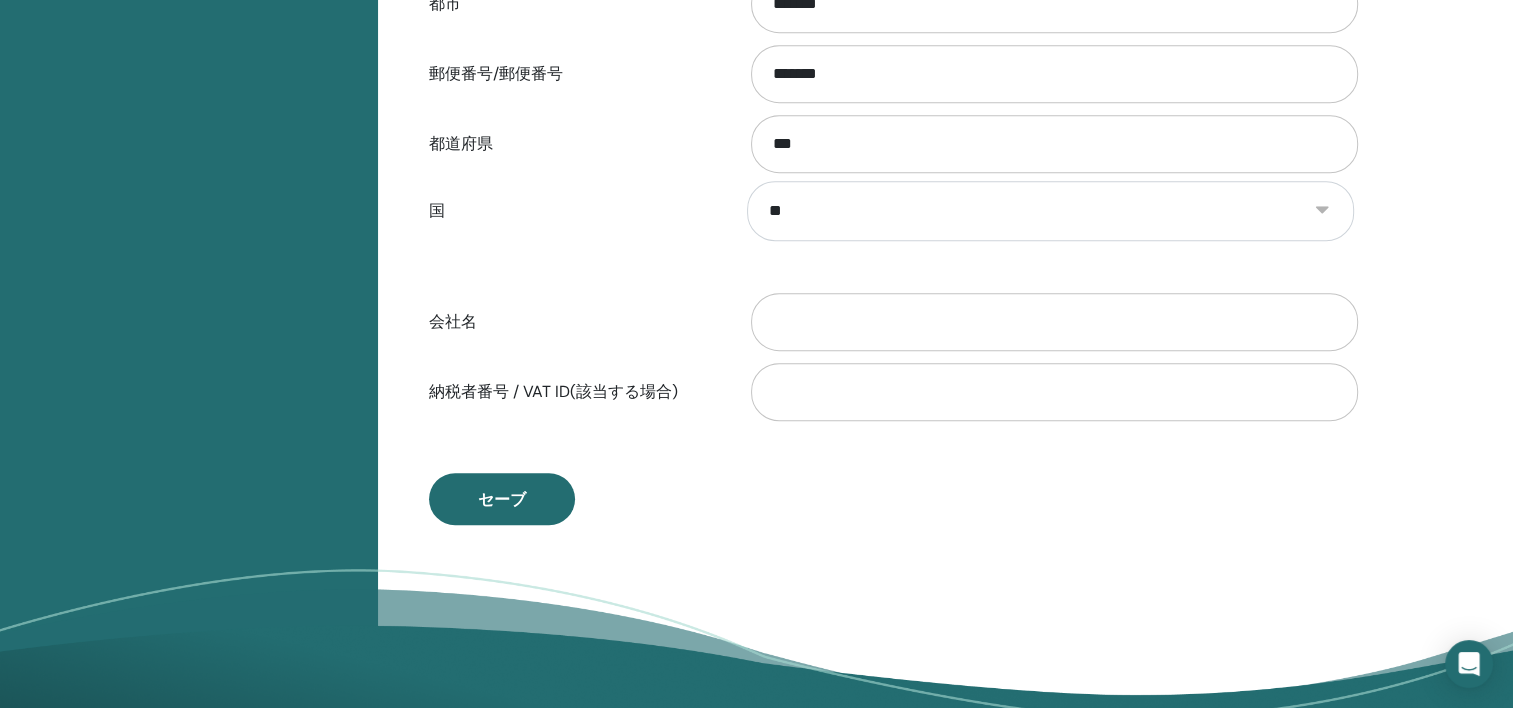 scroll, scrollTop: 944, scrollLeft: 0, axis: vertical 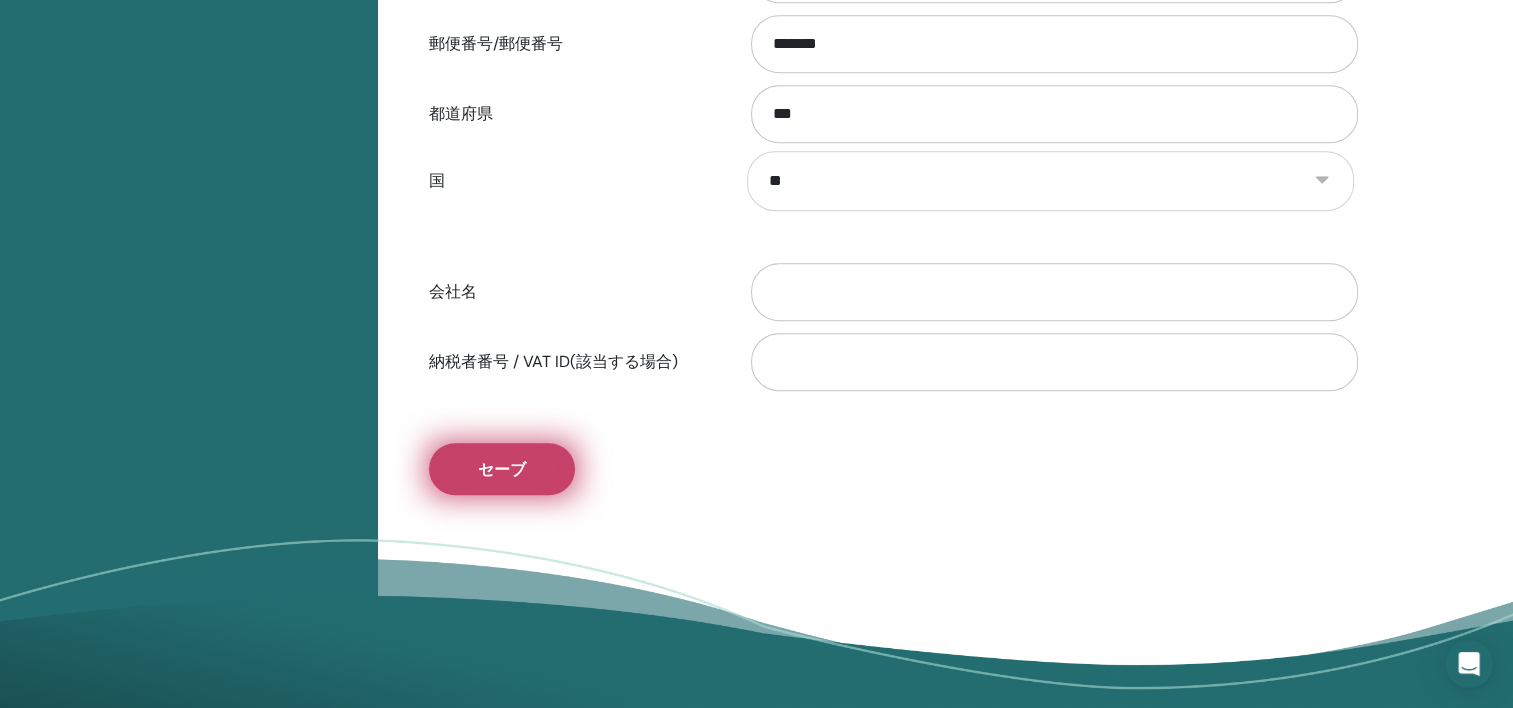 click on "セーブ" at bounding box center [502, 469] 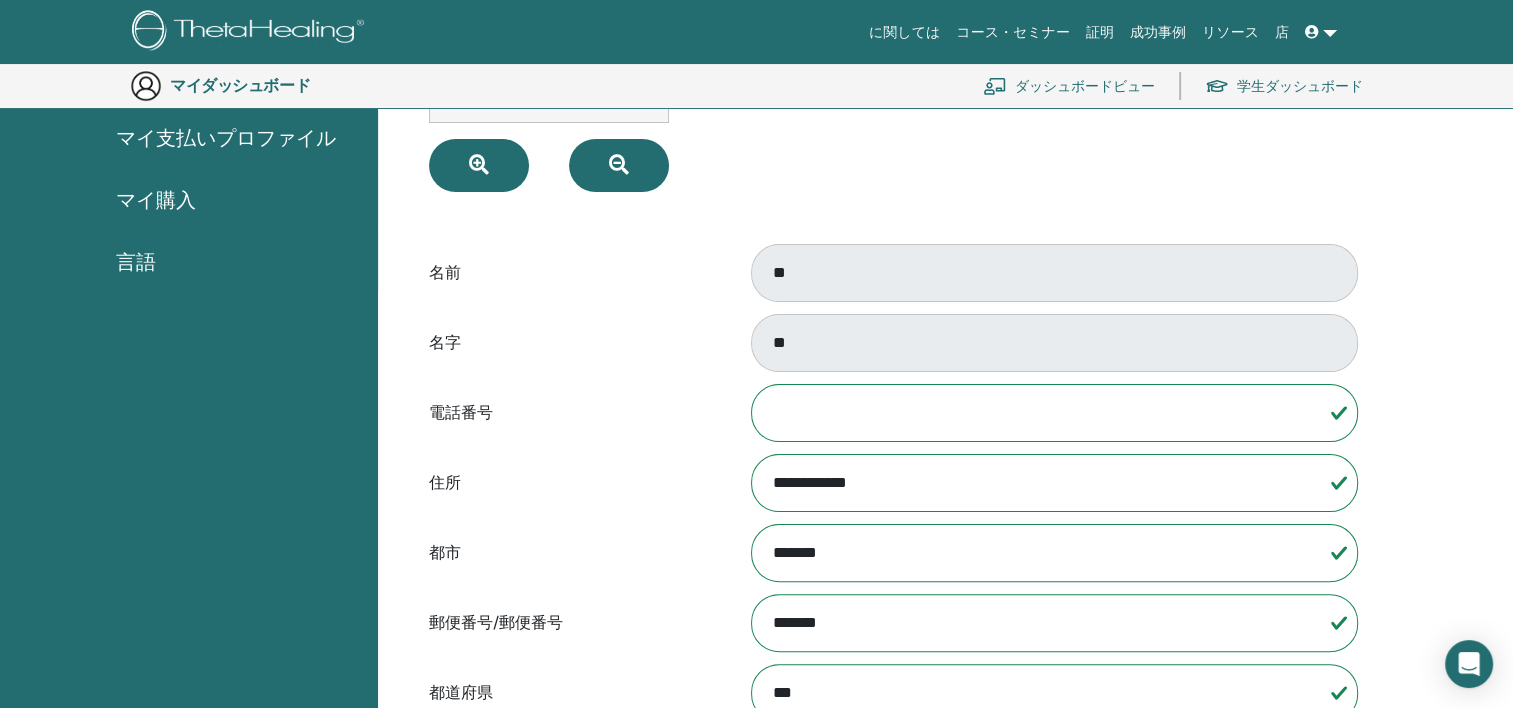 scroll, scrollTop: 344, scrollLeft: 0, axis: vertical 